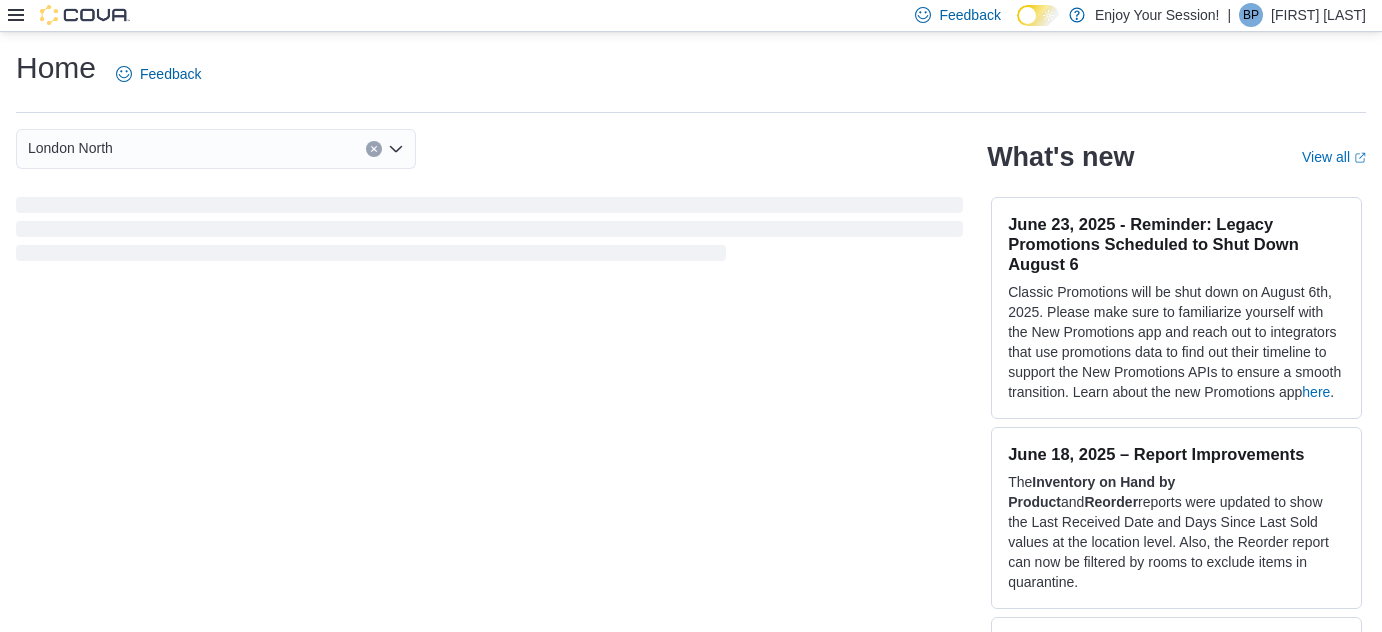 scroll, scrollTop: 0, scrollLeft: 0, axis: both 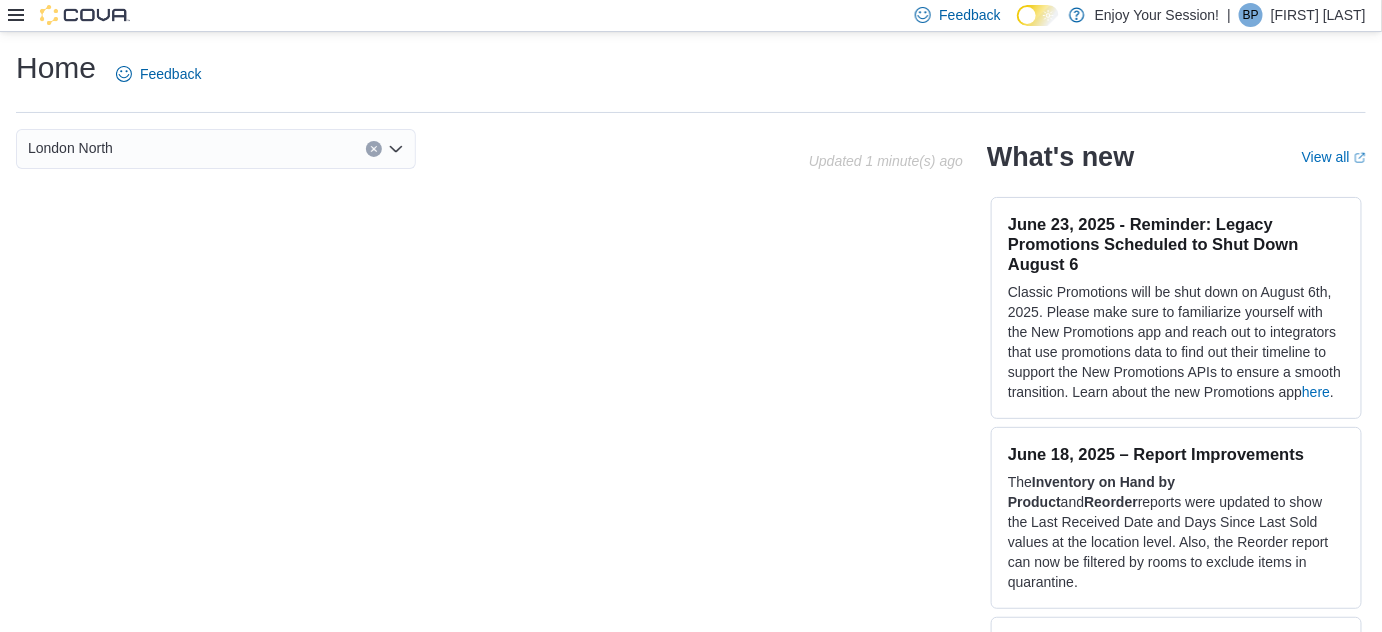 click 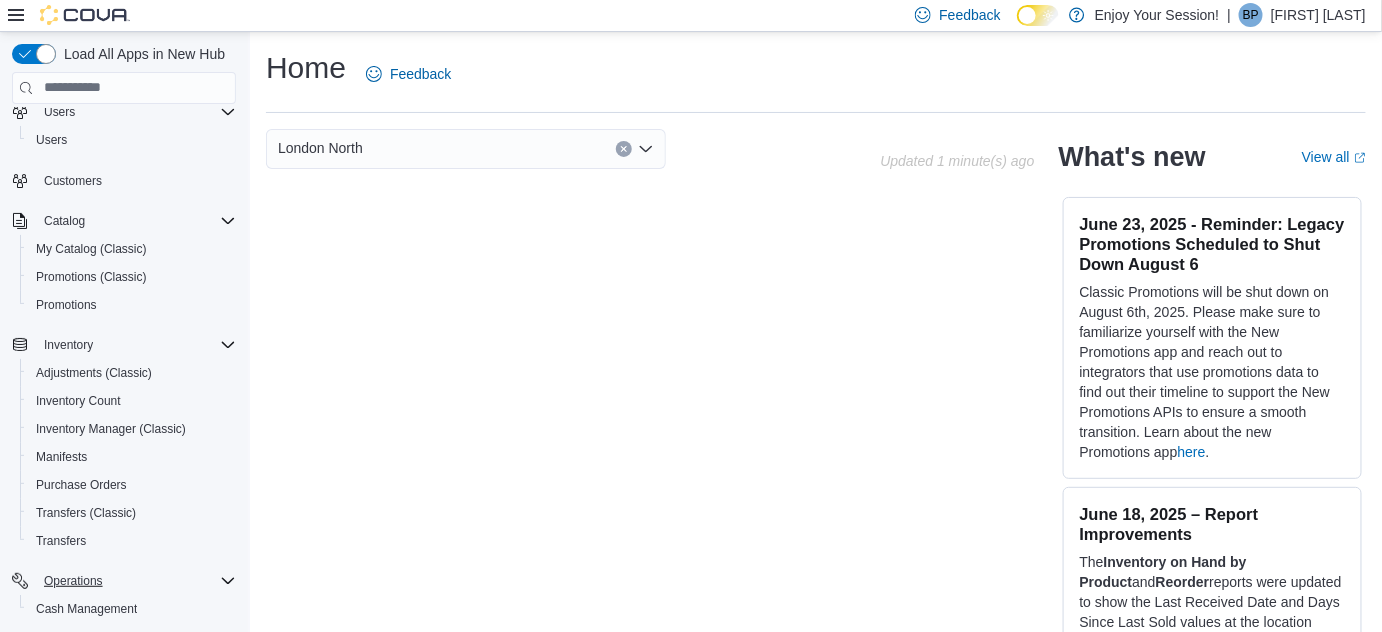 scroll, scrollTop: 90, scrollLeft: 0, axis: vertical 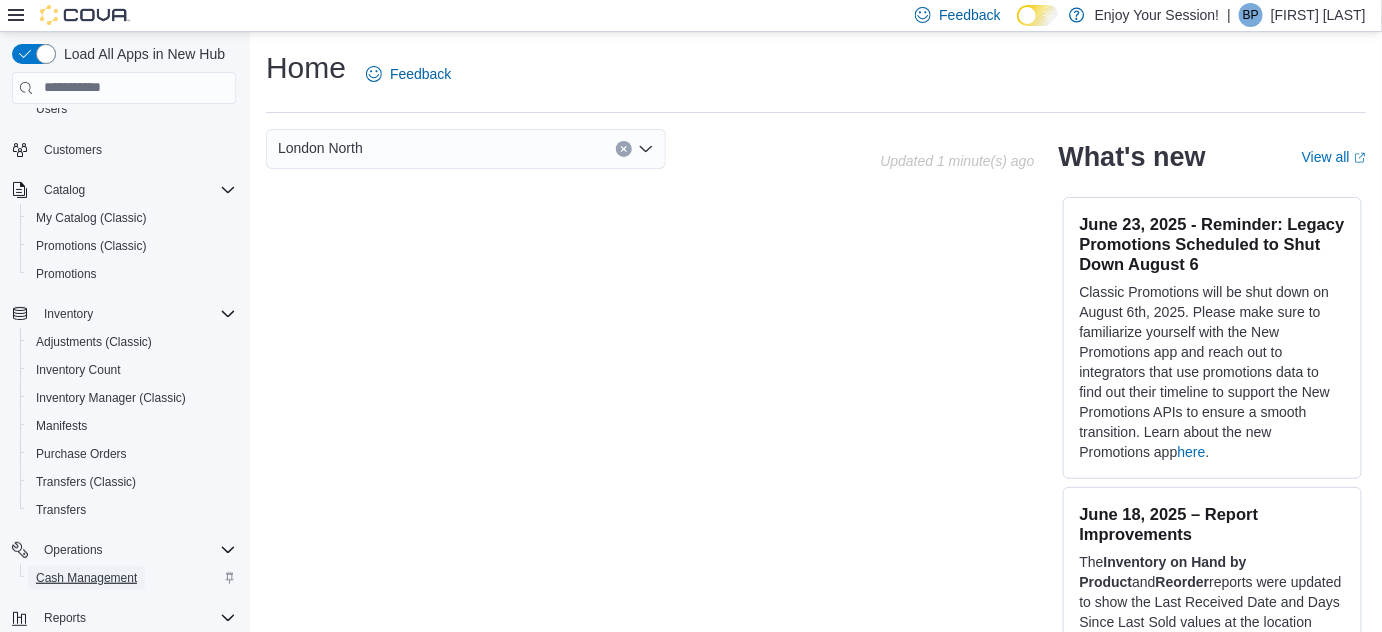click on "Cash Management" at bounding box center (86, 578) 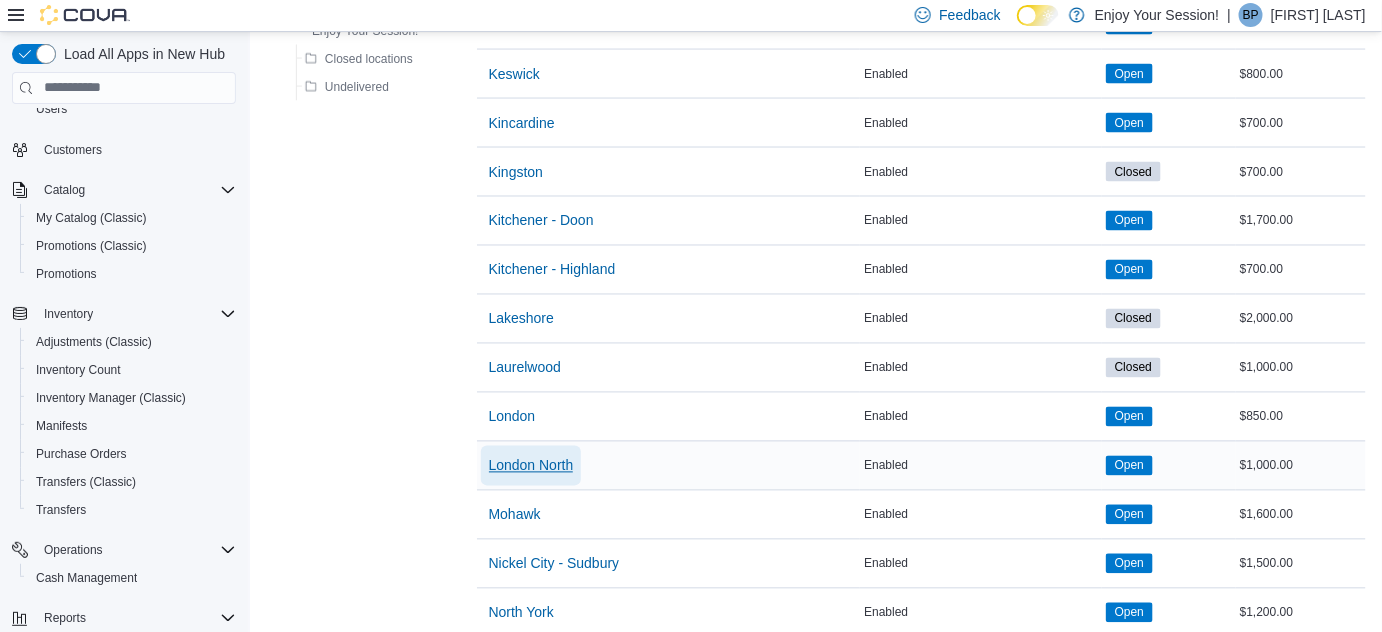 click on "London North" at bounding box center (531, 466) 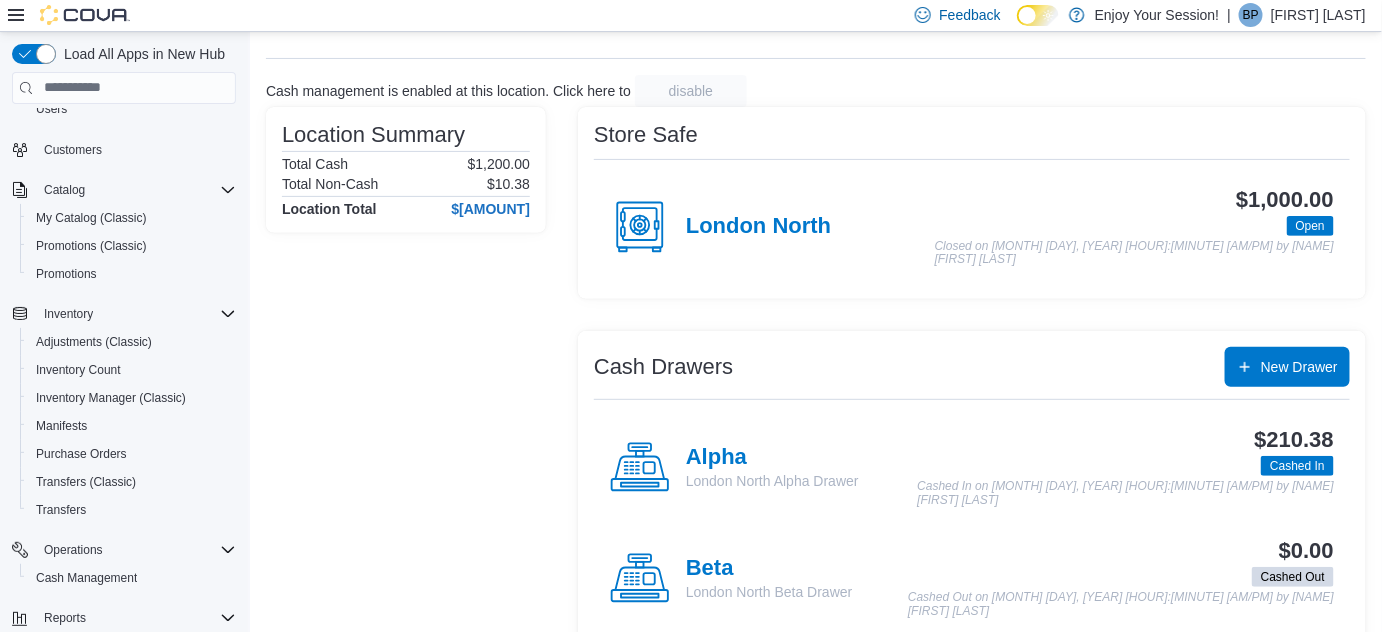 scroll, scrollTop: 122, scrollLeft: 0, axis: vertical 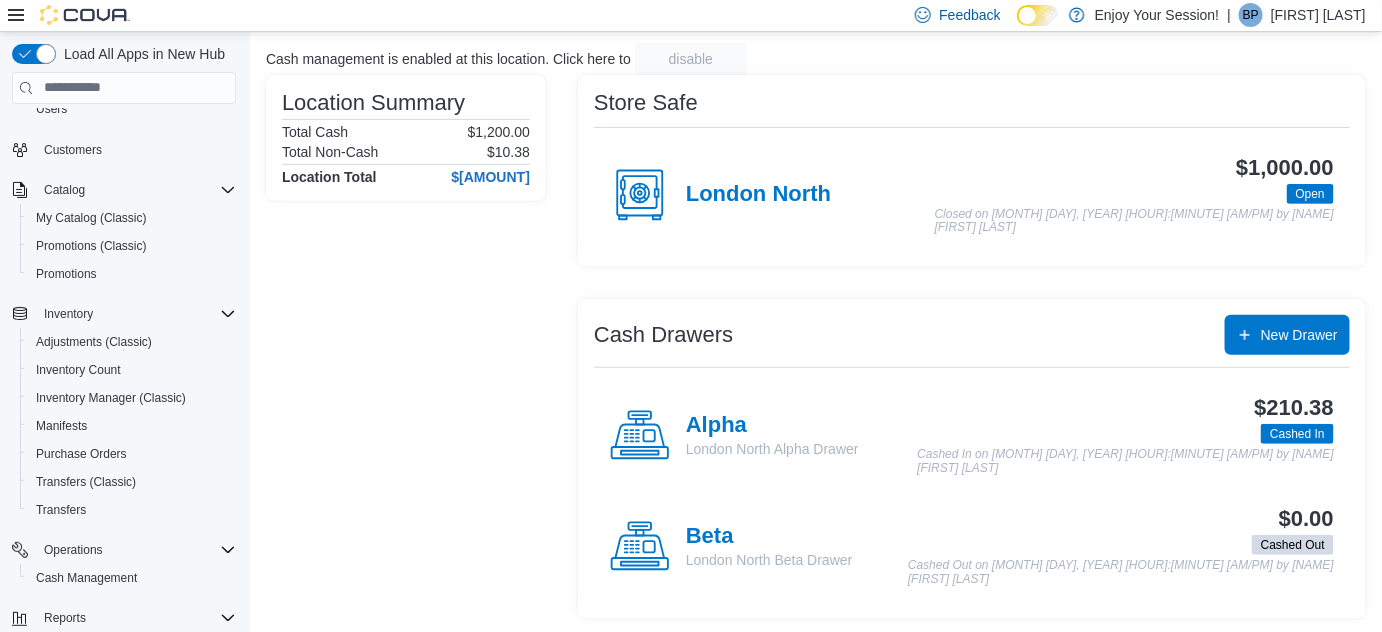 click on "Location Summary   Total Cash $[AMOUNT] Total Non-Cash $[AMOUNT] Location Total $[AMOUNT]" at bounding box center (406, 347) 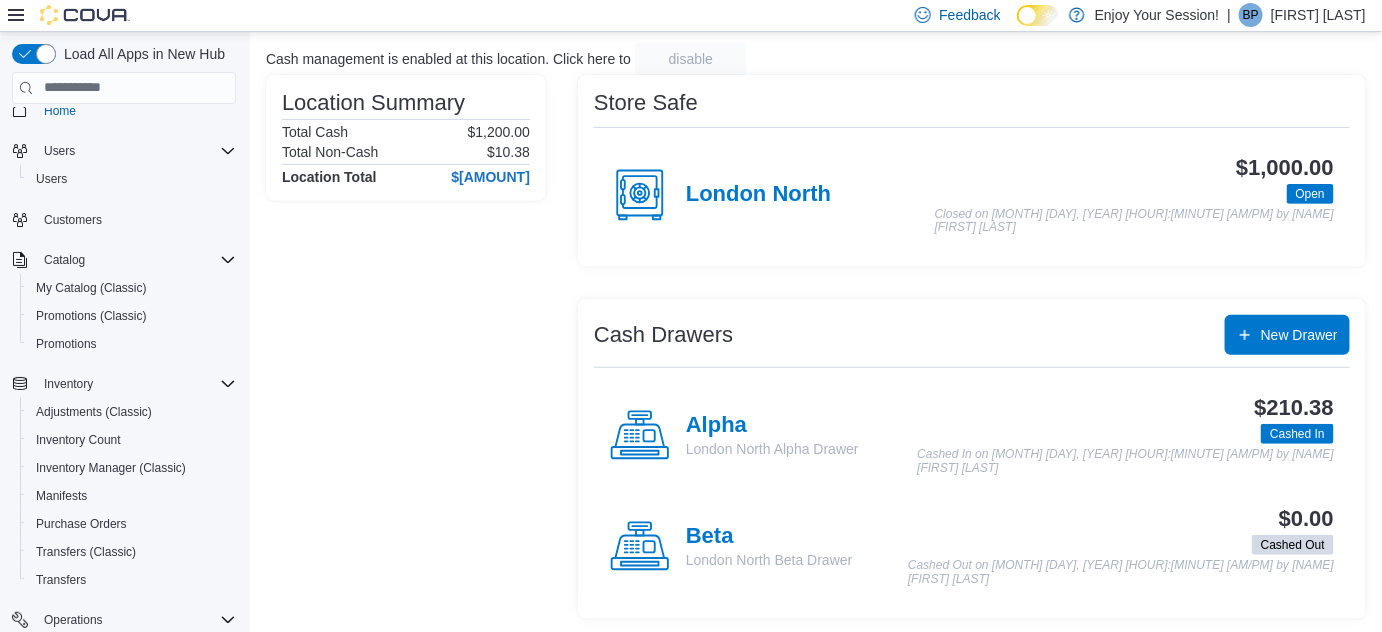scroll, scrollTop: 0, scrollLeft: 0, axis: both 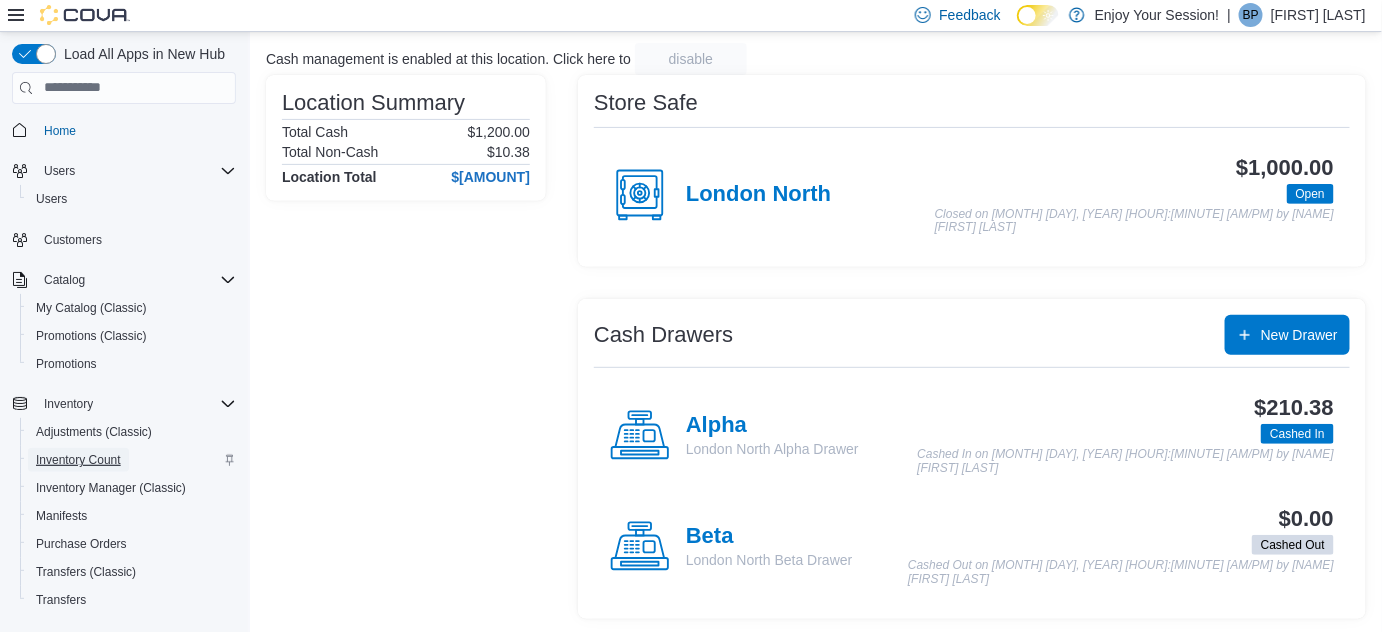 click on "Inventory Count" at bounding box center [78, 460] 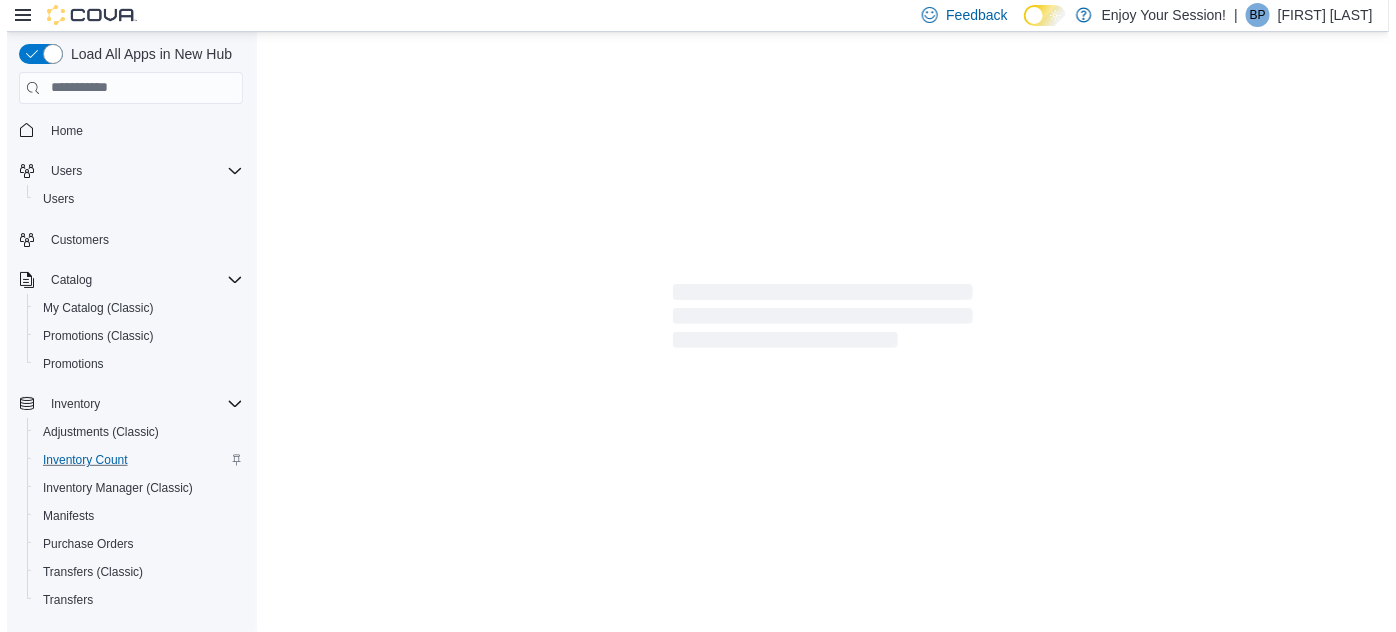 scroll, scrollTop: 0, scrollLeft: 0, axis: both 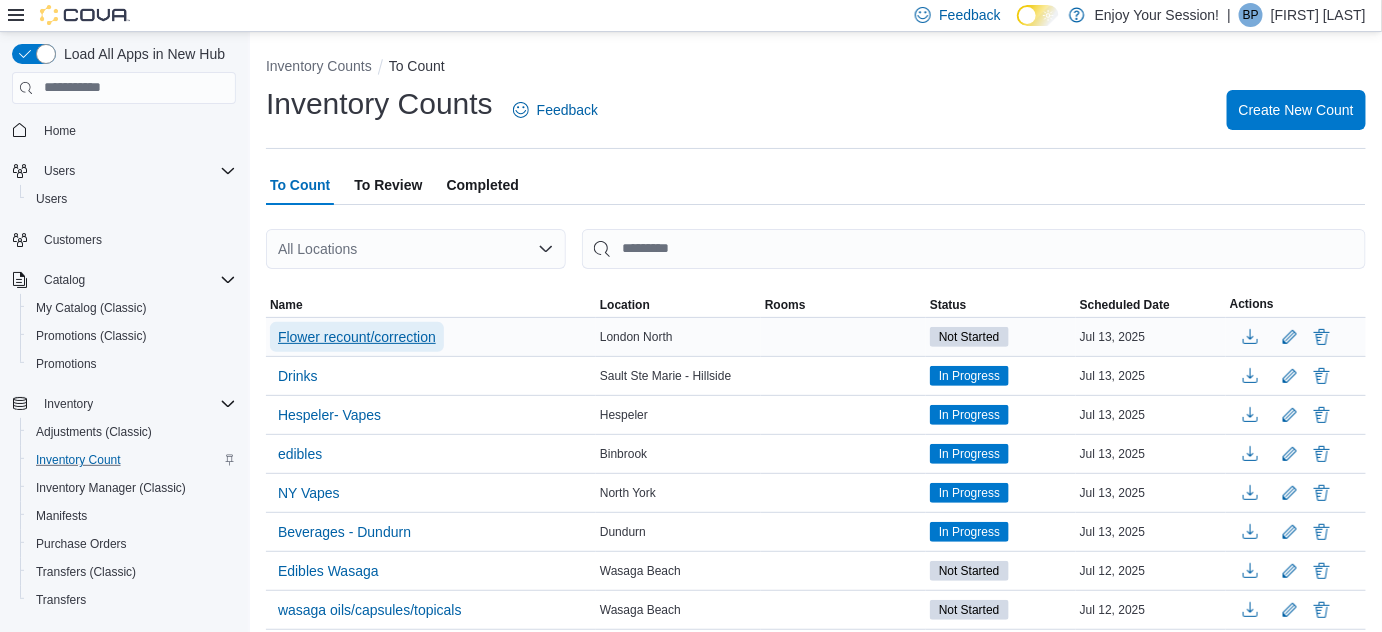 click on "Flower recount/correction" at bounding box center (357, 337) 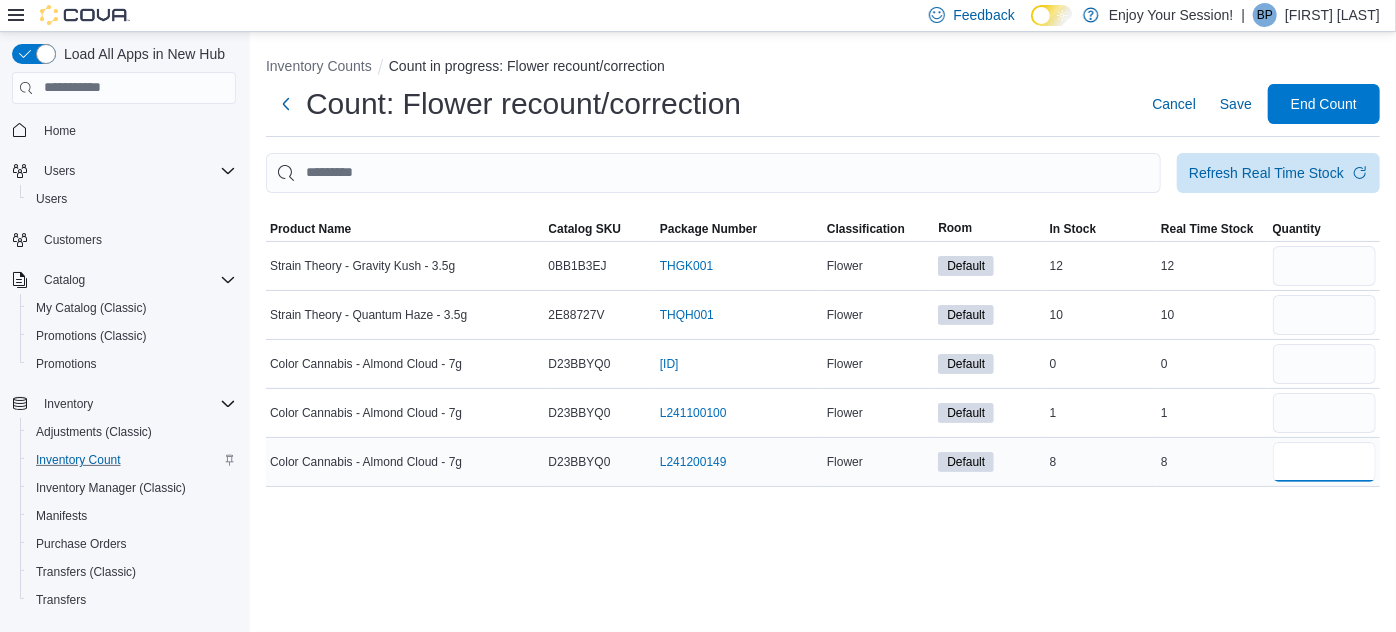 click at bounding box center (1324, 462) 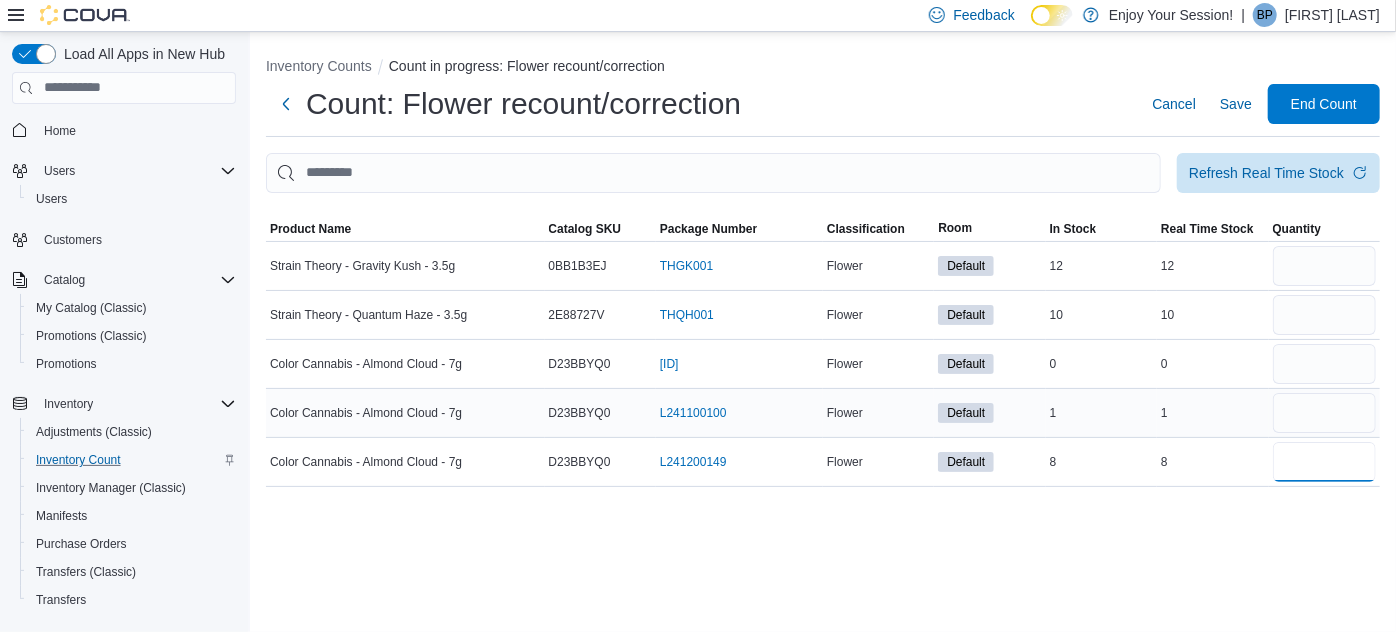 type on "*" 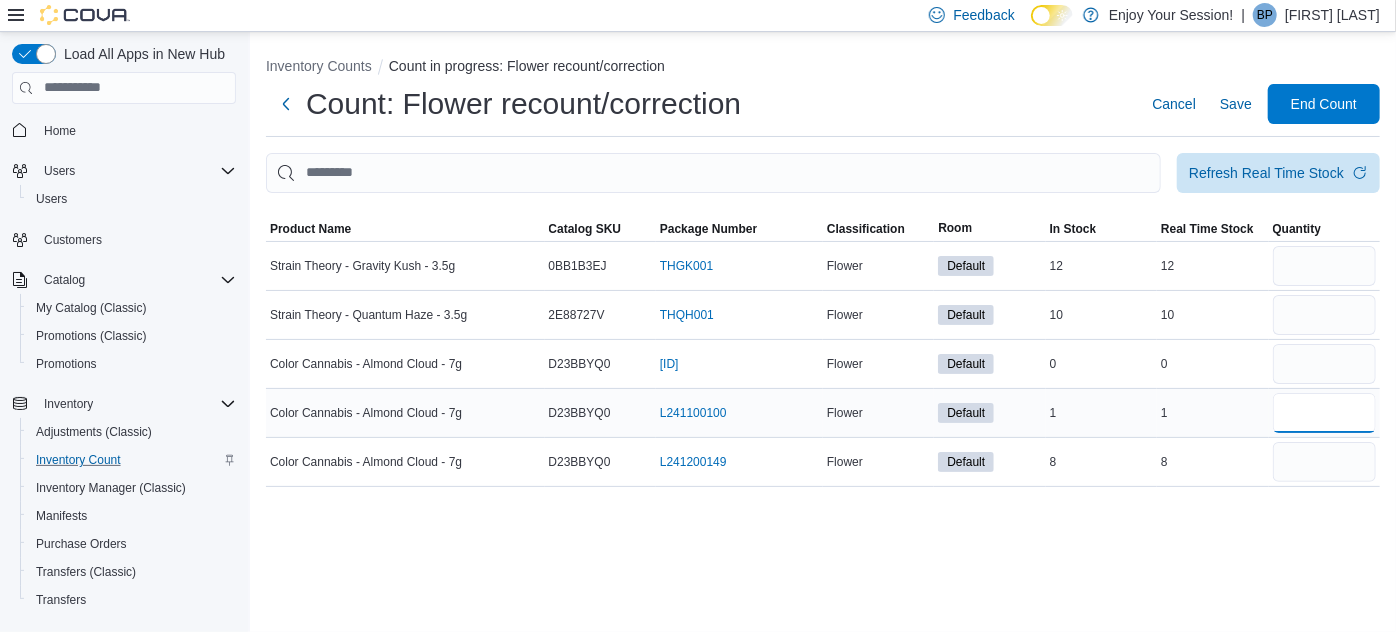 type 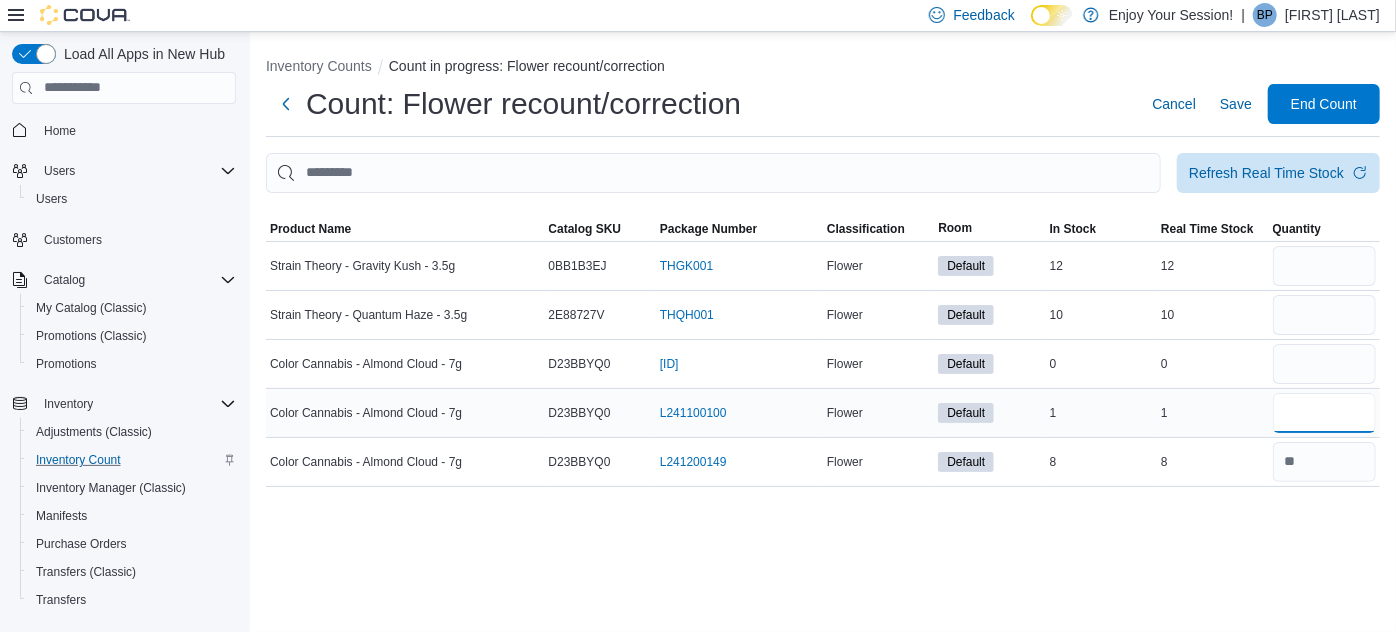 click at bounding box center (1324, 413) 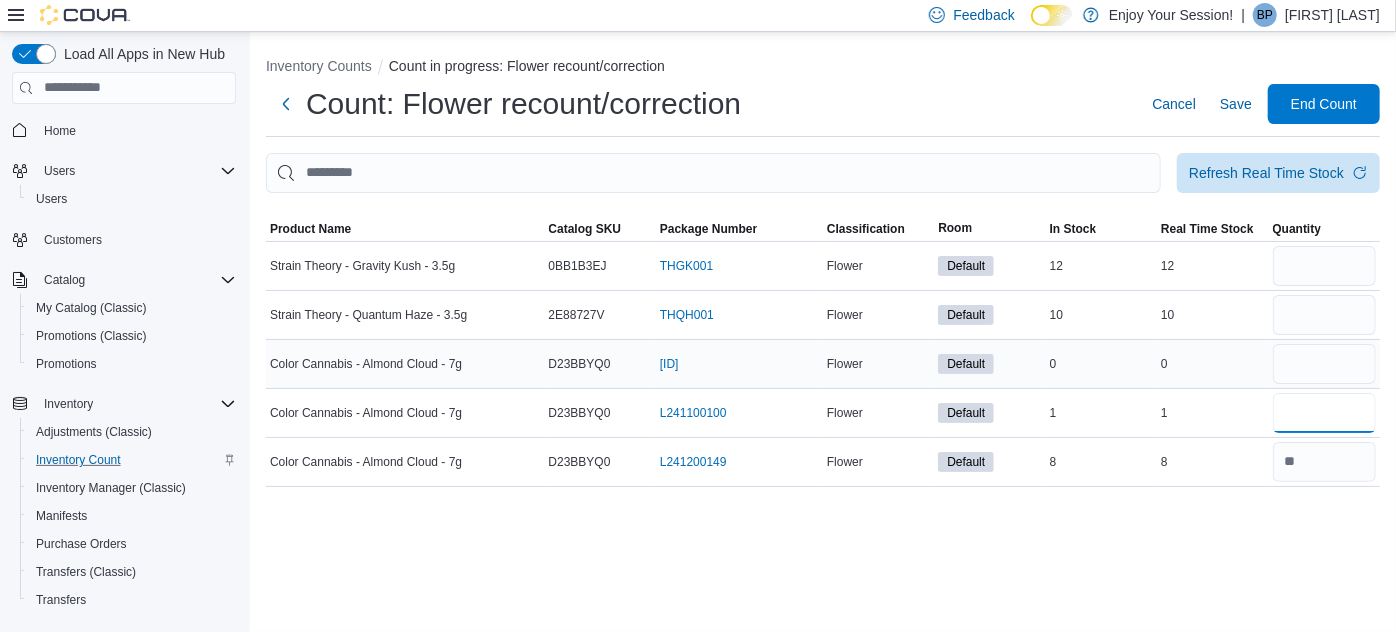 type on "*" 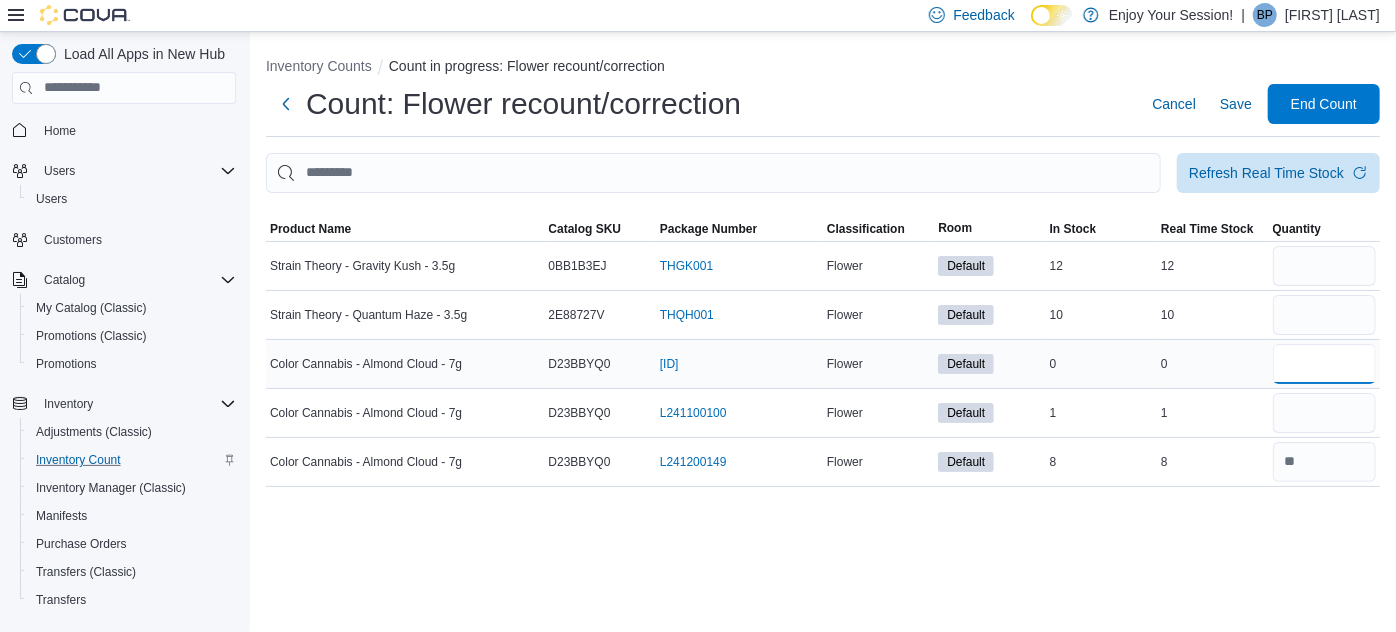 type 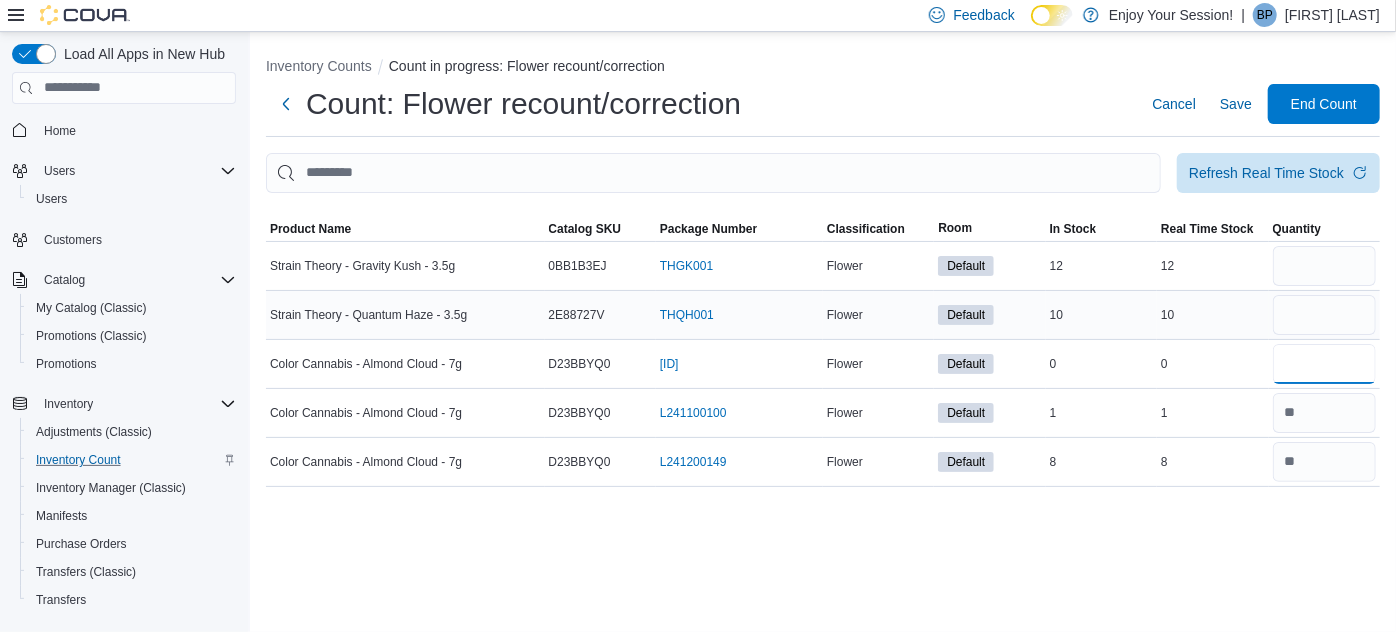 type on "*" 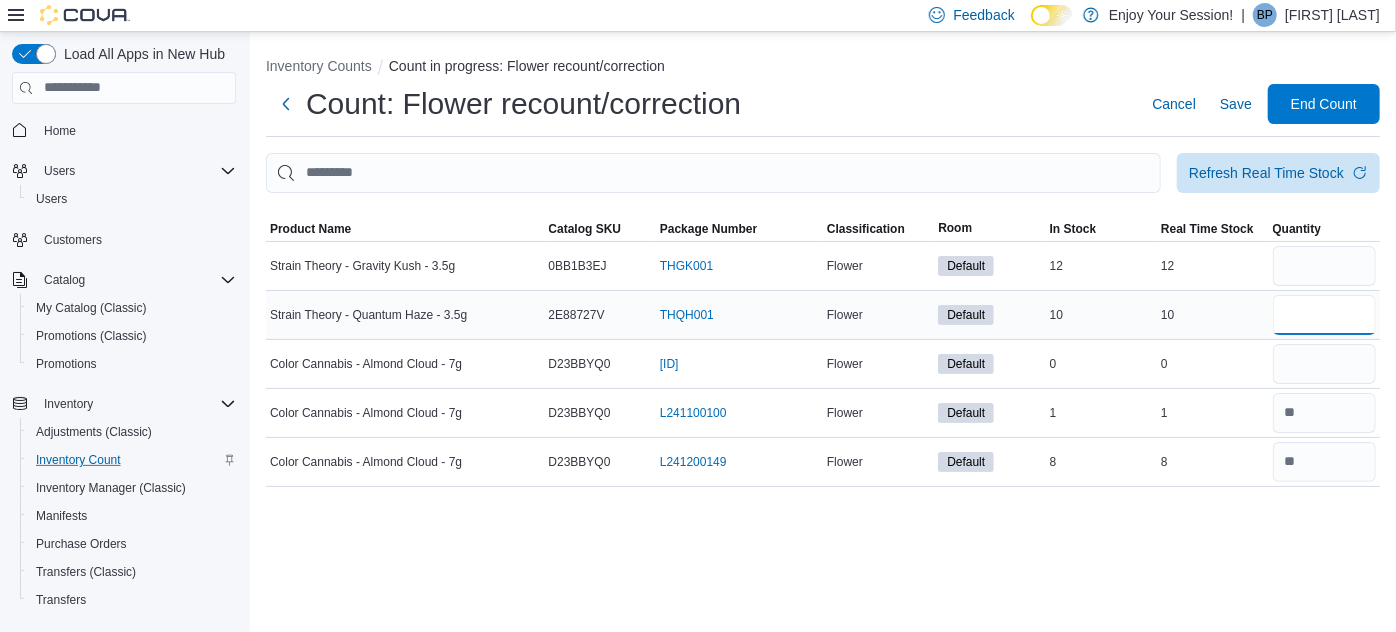 type 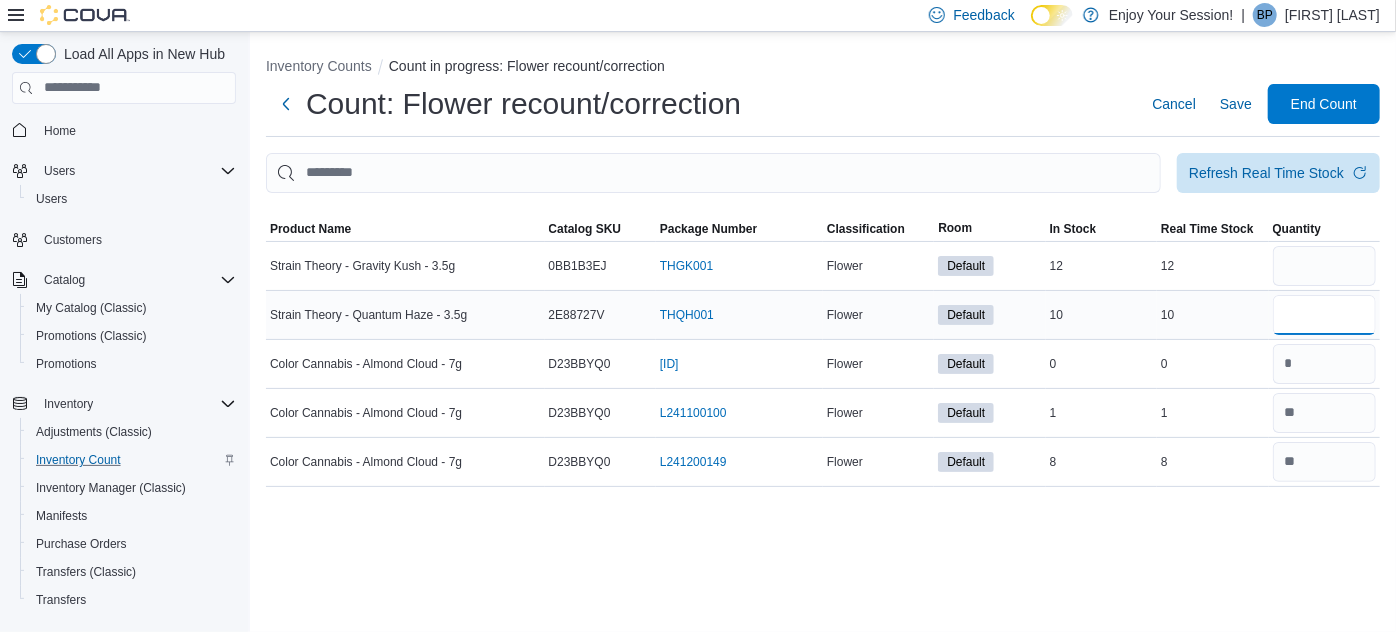 click at bounding box center [1324, 315] 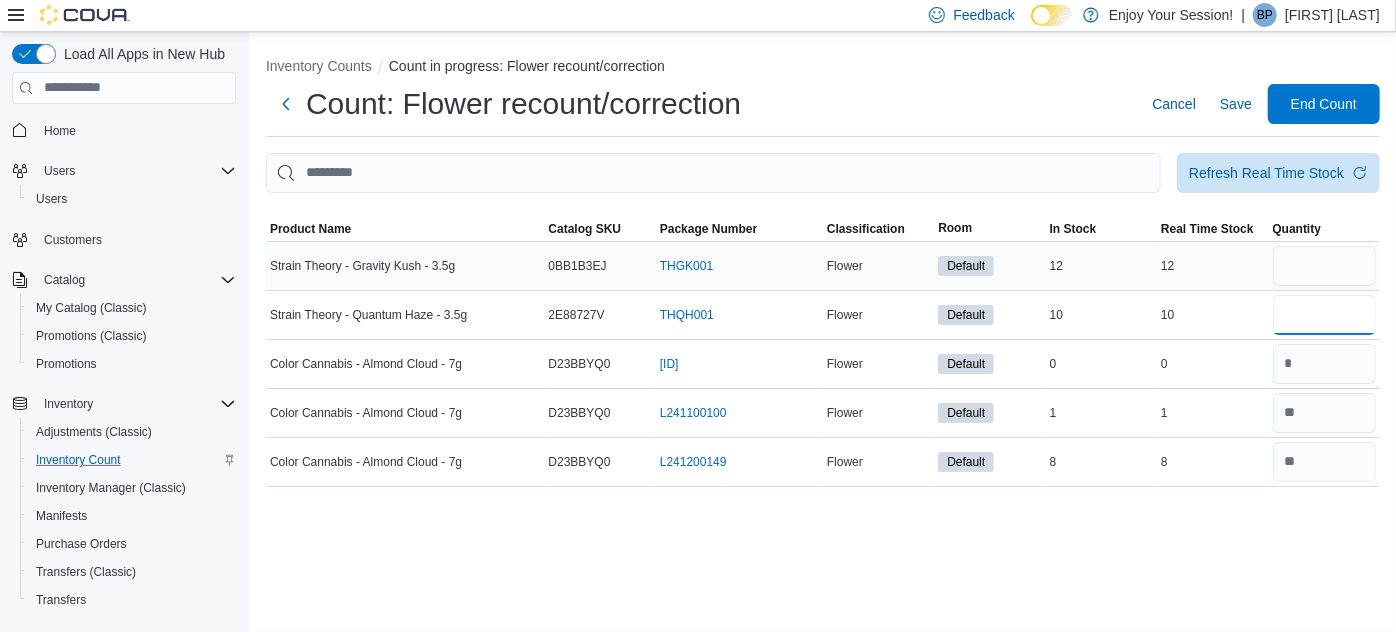type on "**" 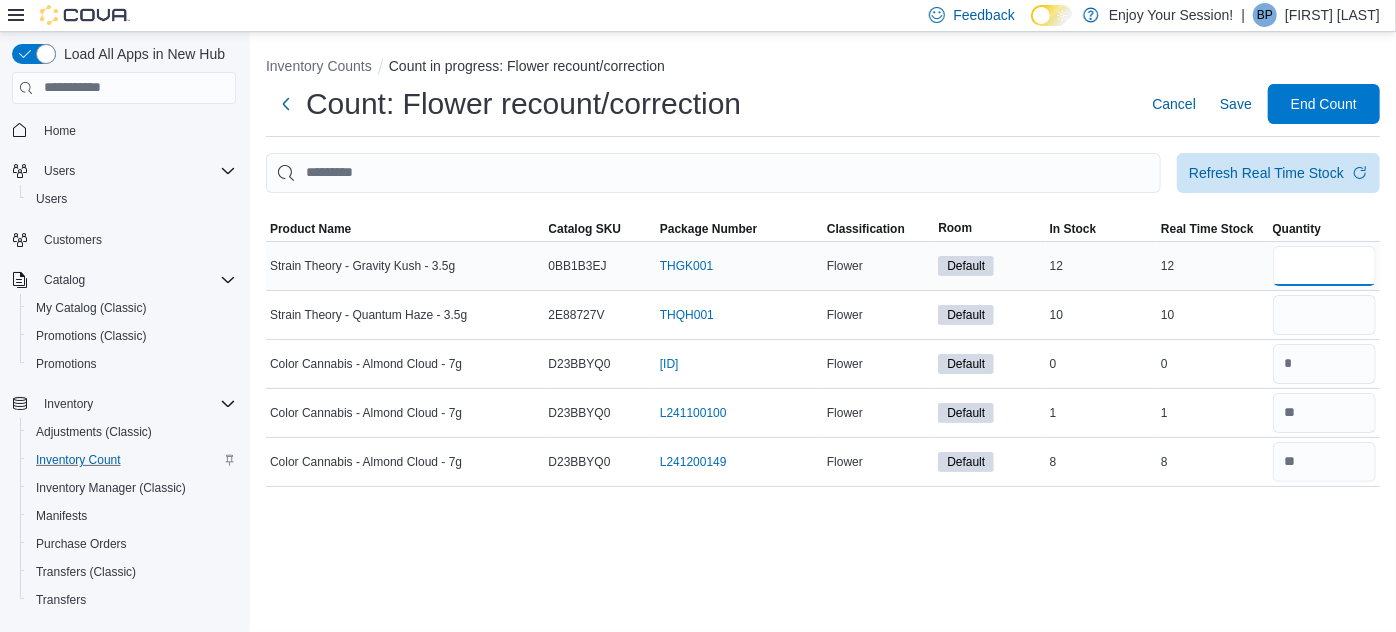 type 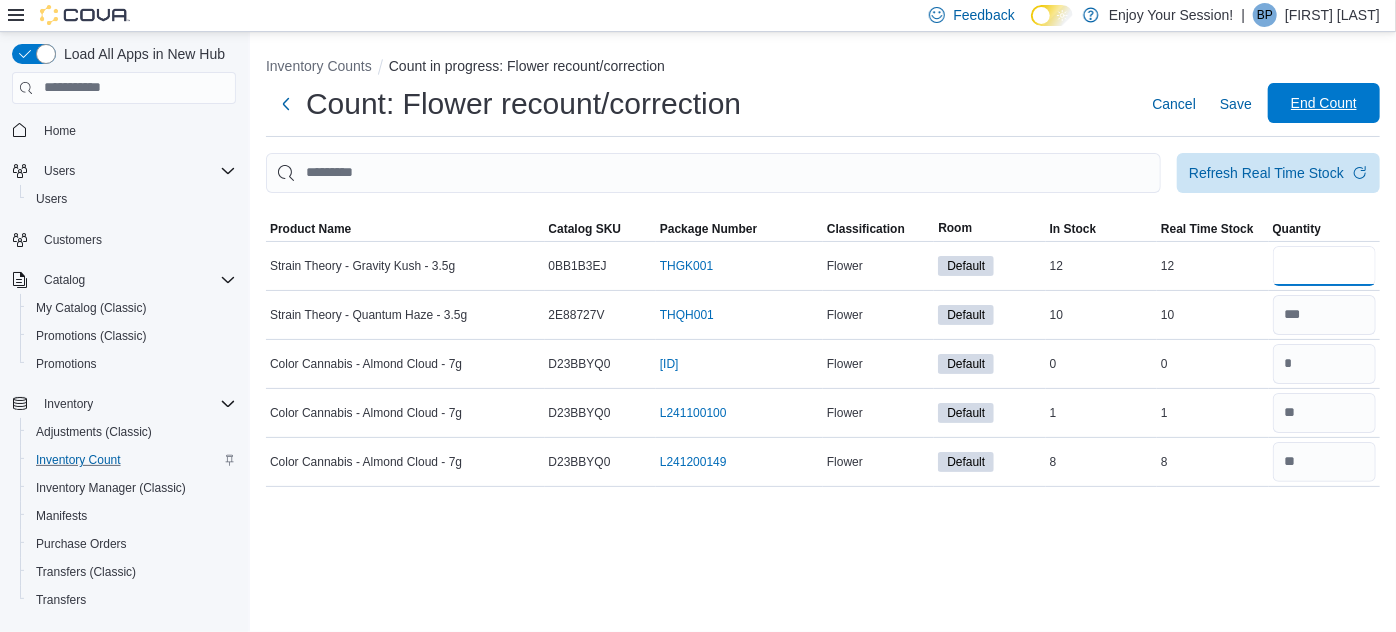 type on "**" 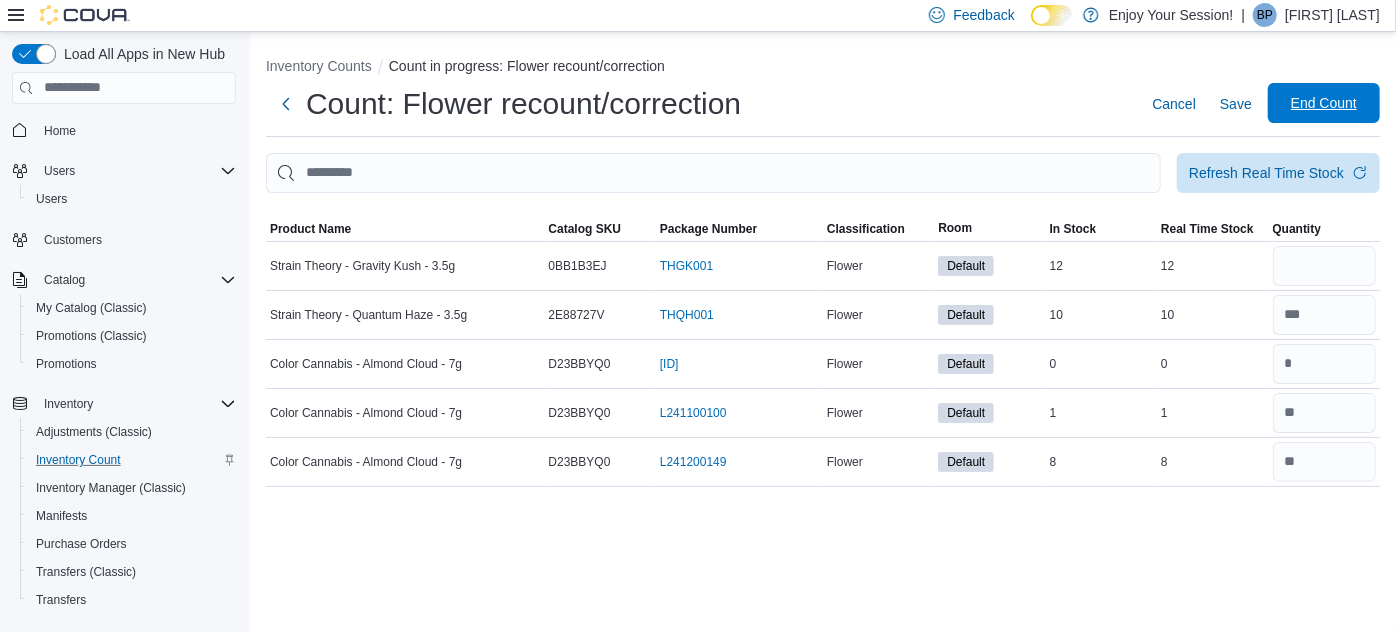 type 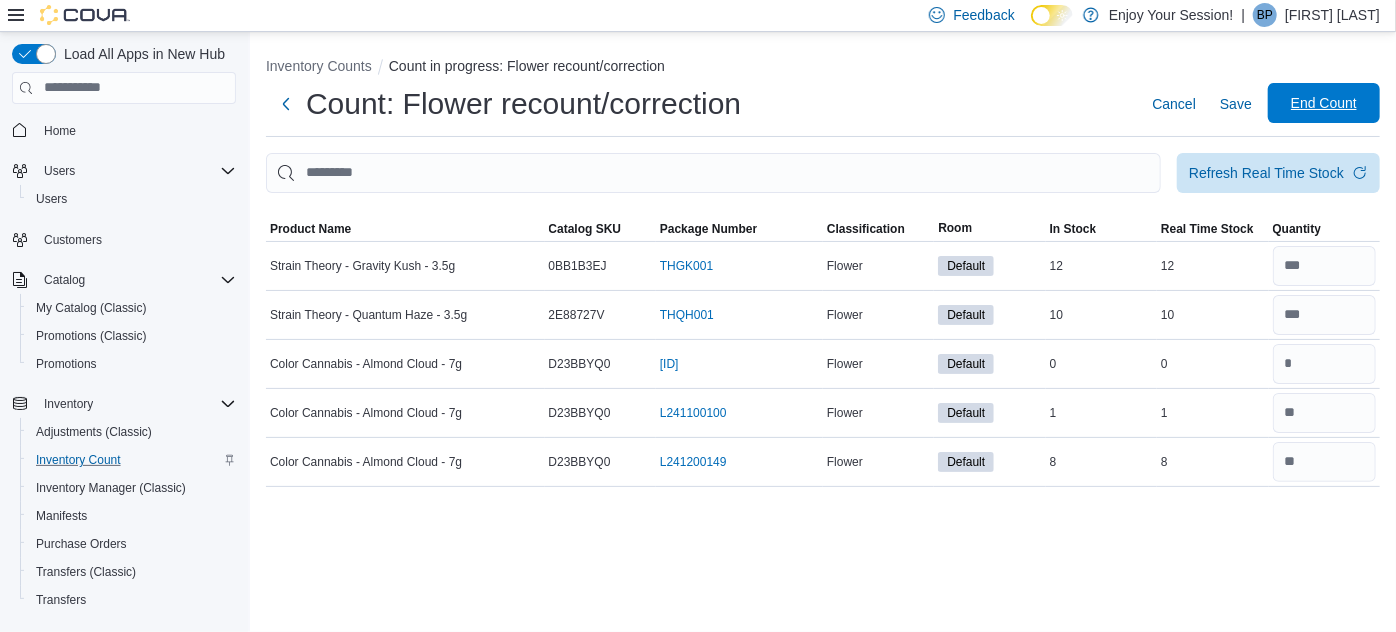 click on "End Count" at bounding box center [1324, 103] 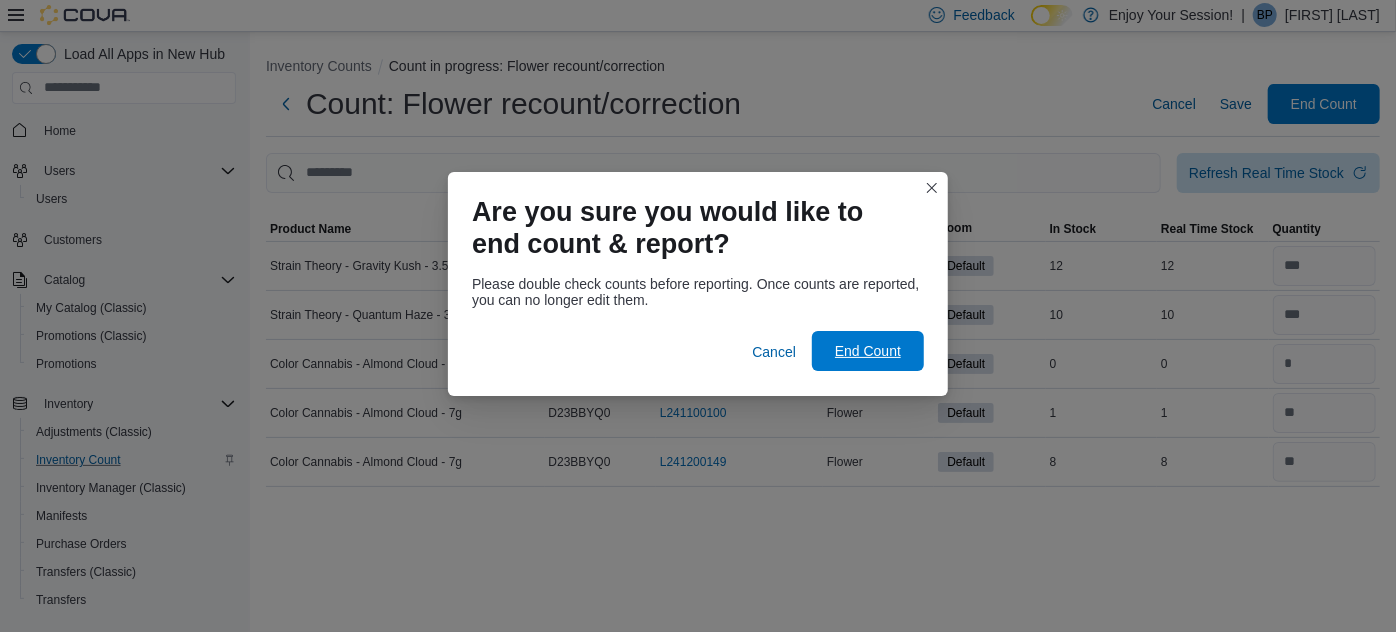 click on "End Count" at bounding box center [868, 351] 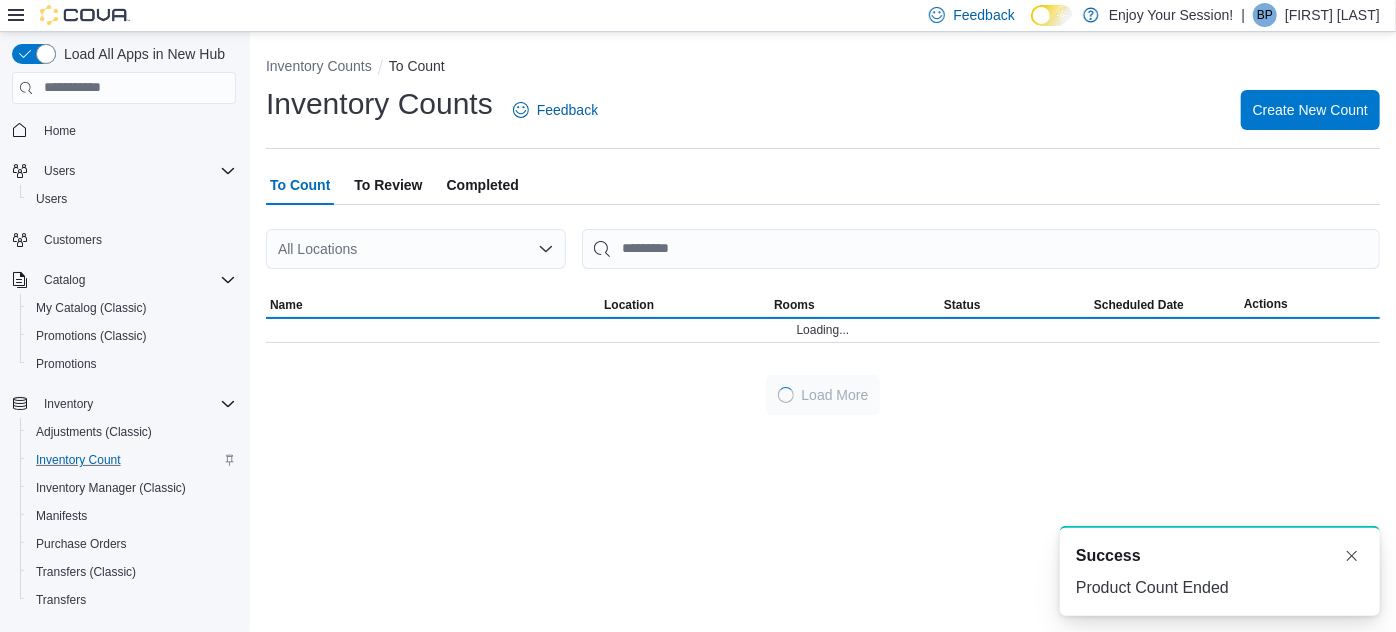 scroll, scrollTop: 0, scrollLeft: 0, axis: both 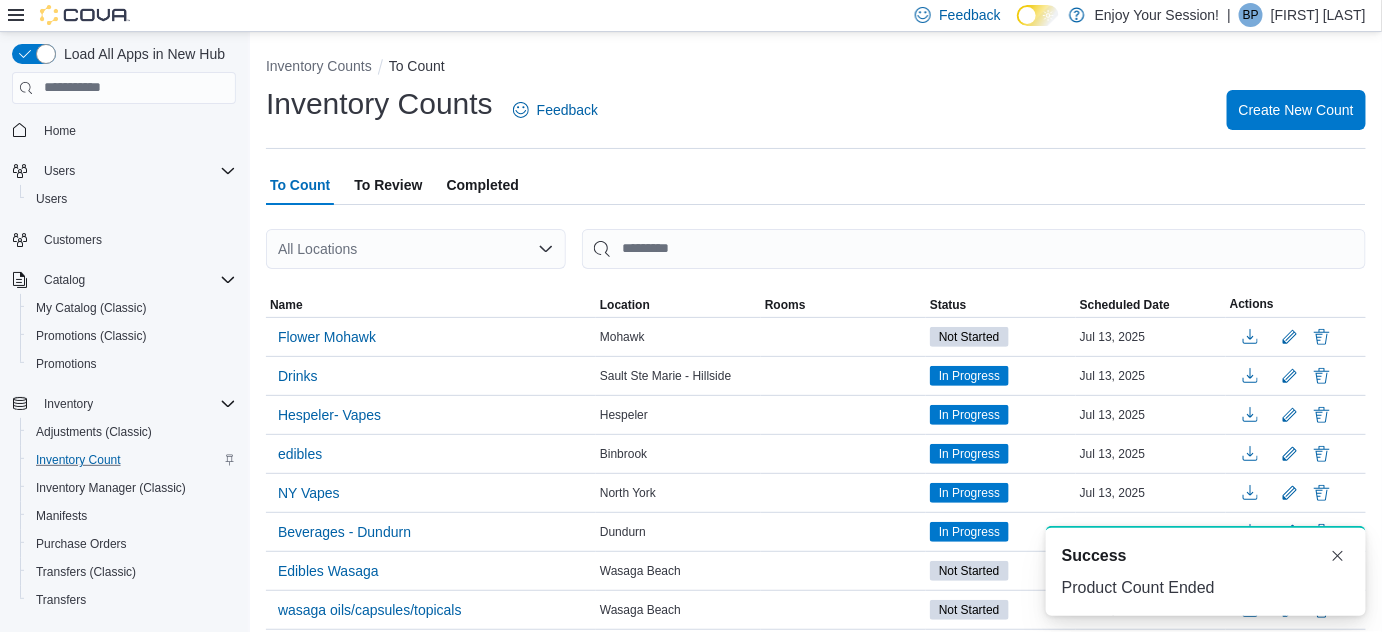 click on "To Count To Review Completed" at bounding box center (816, 185) 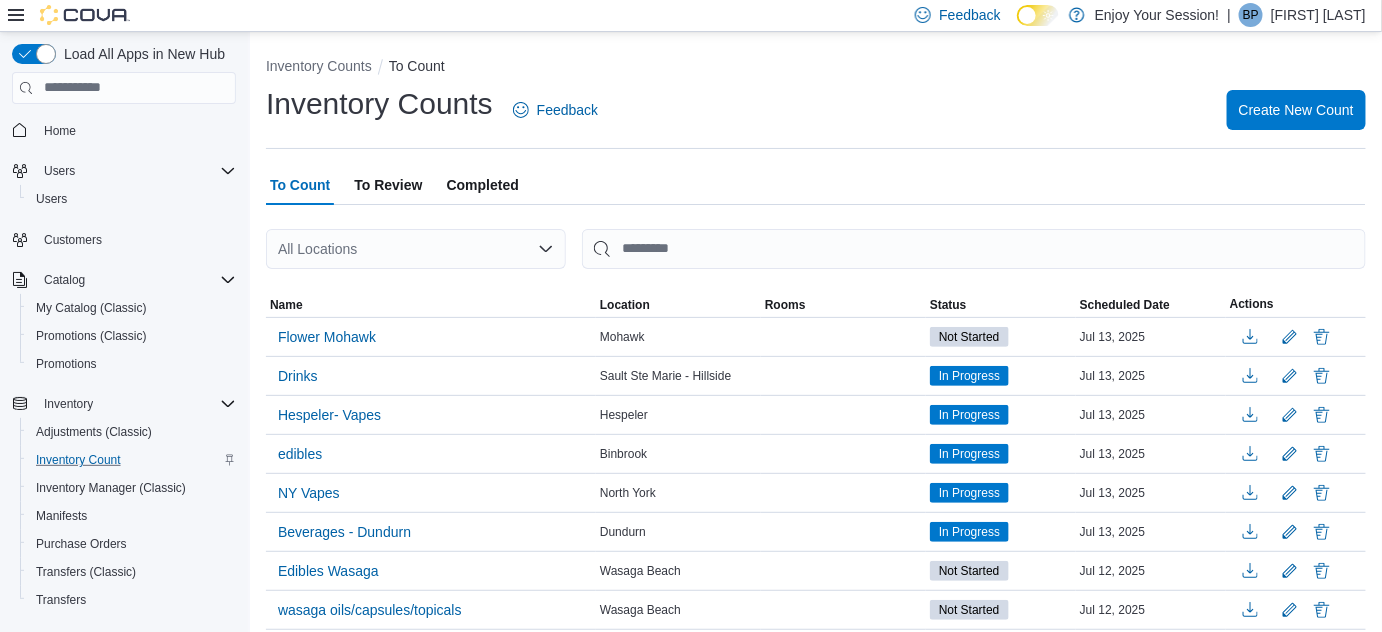 click on "To Review" at bounding box center (388, 185) 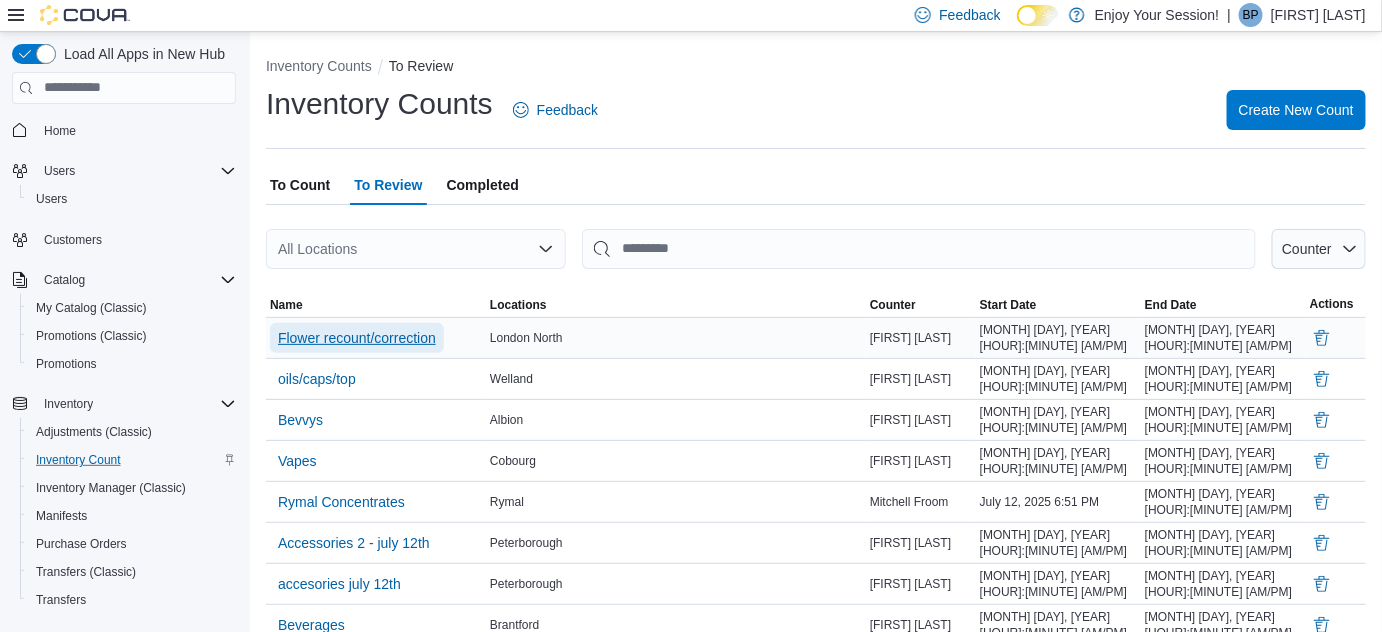 click on "Flower recount/correction" at bounding box center [357, 338] 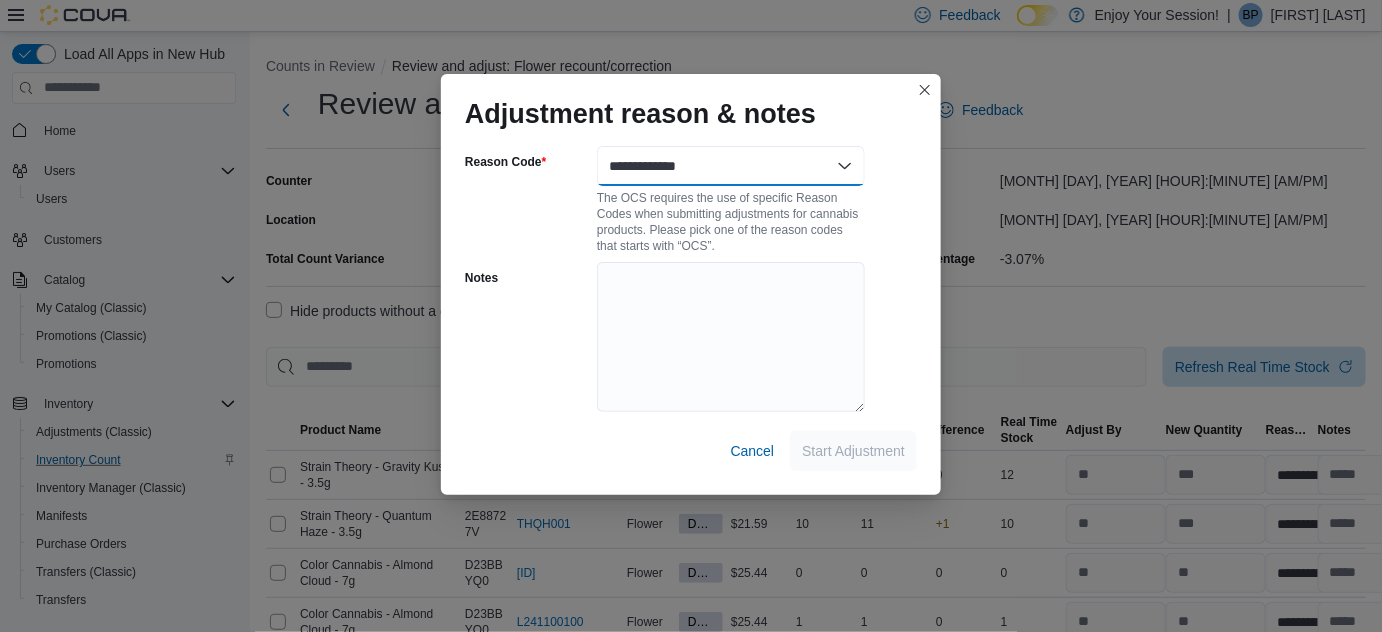 click on "**********" at bounding box center (731, 166) 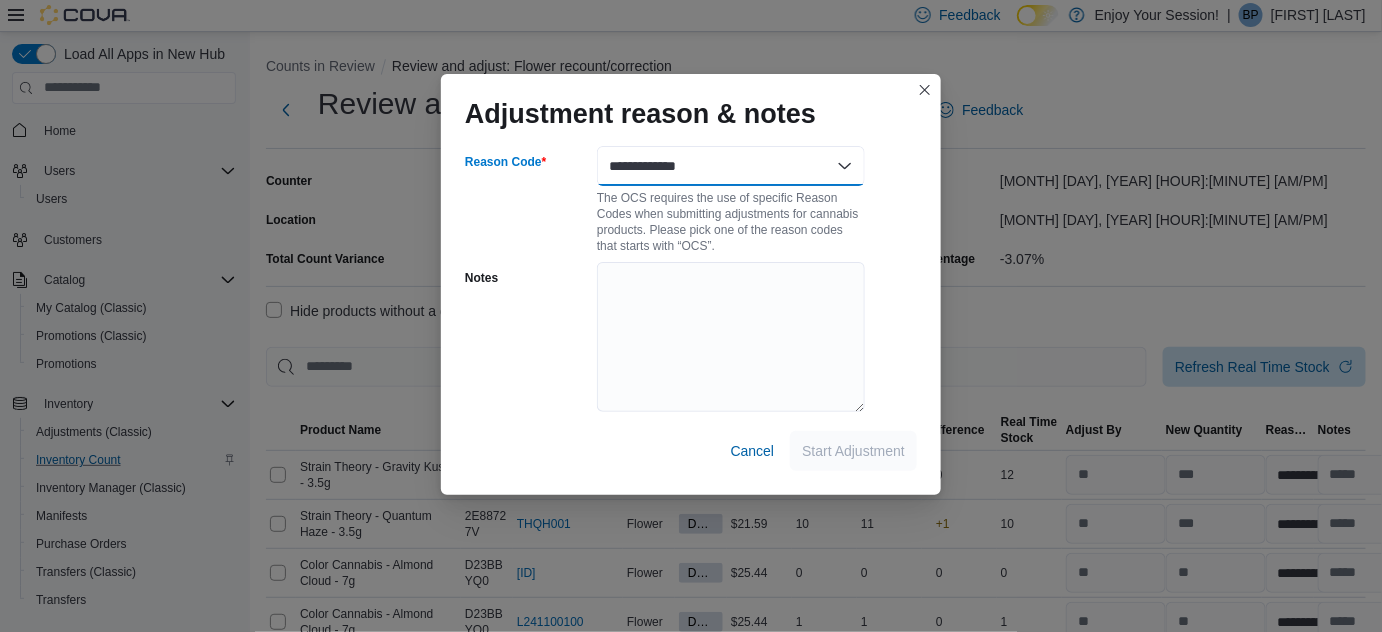 select on "**********" 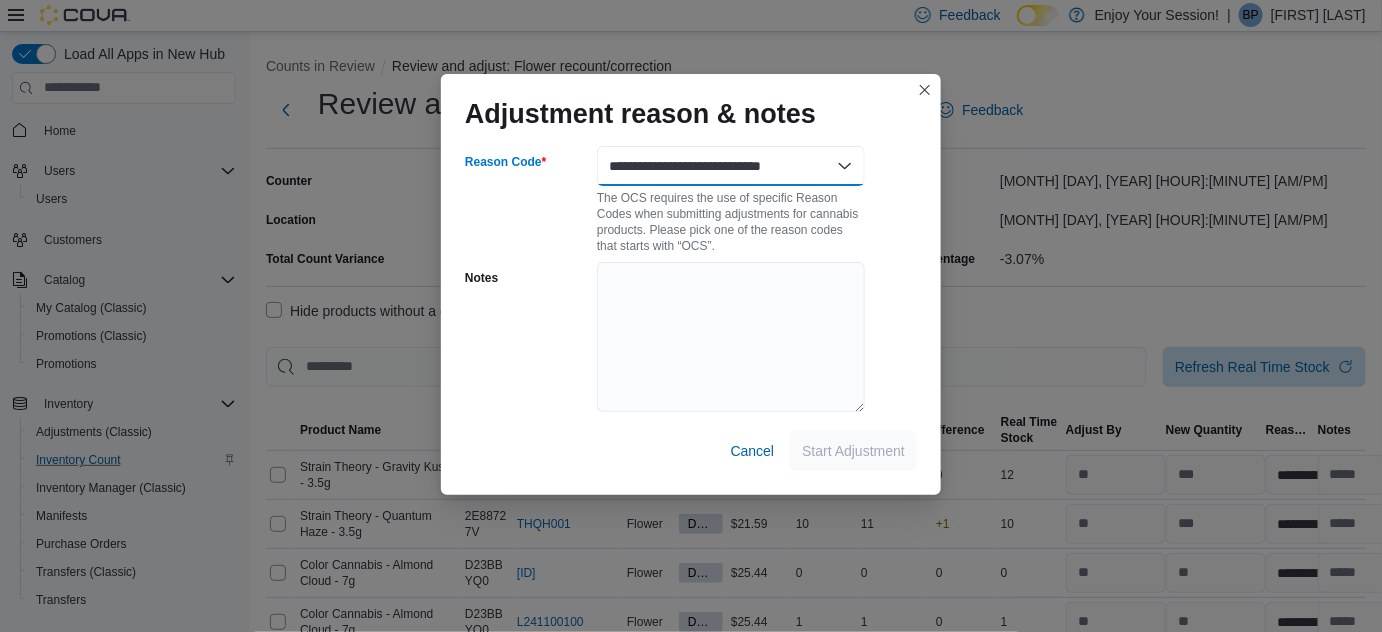 click on "**********" at bounding box center [731, 166] 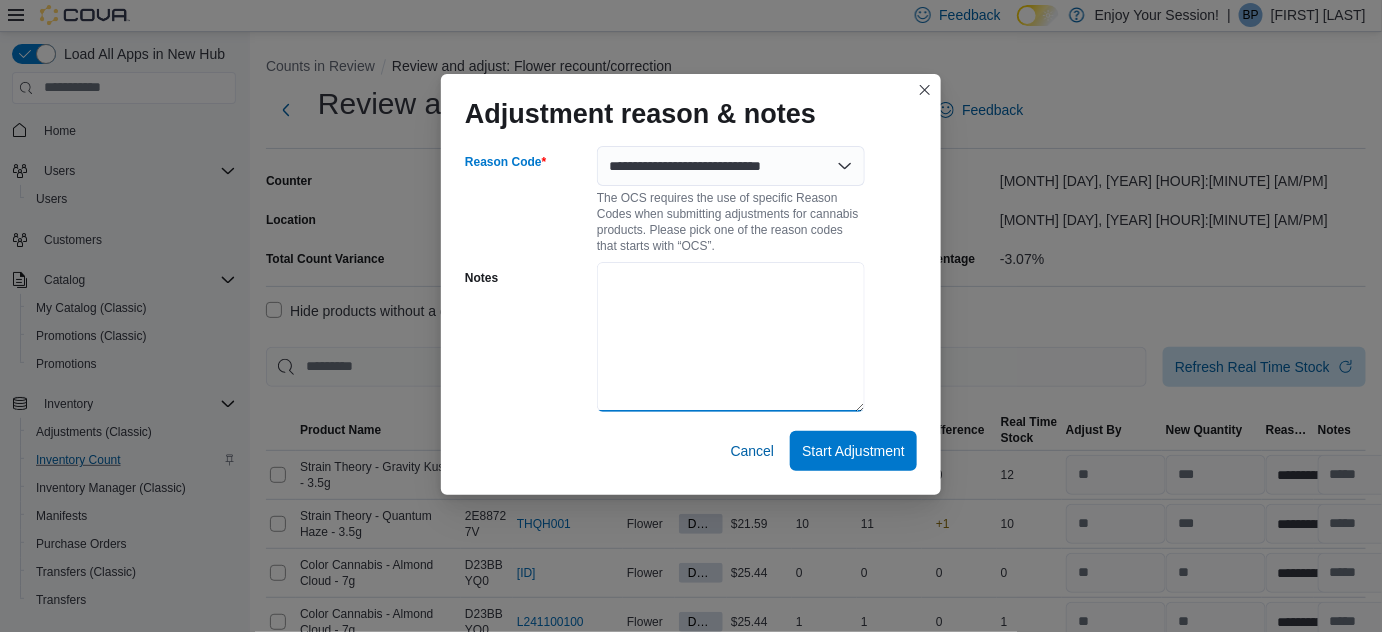 click on "Notes" at bounding box center (731, 337) 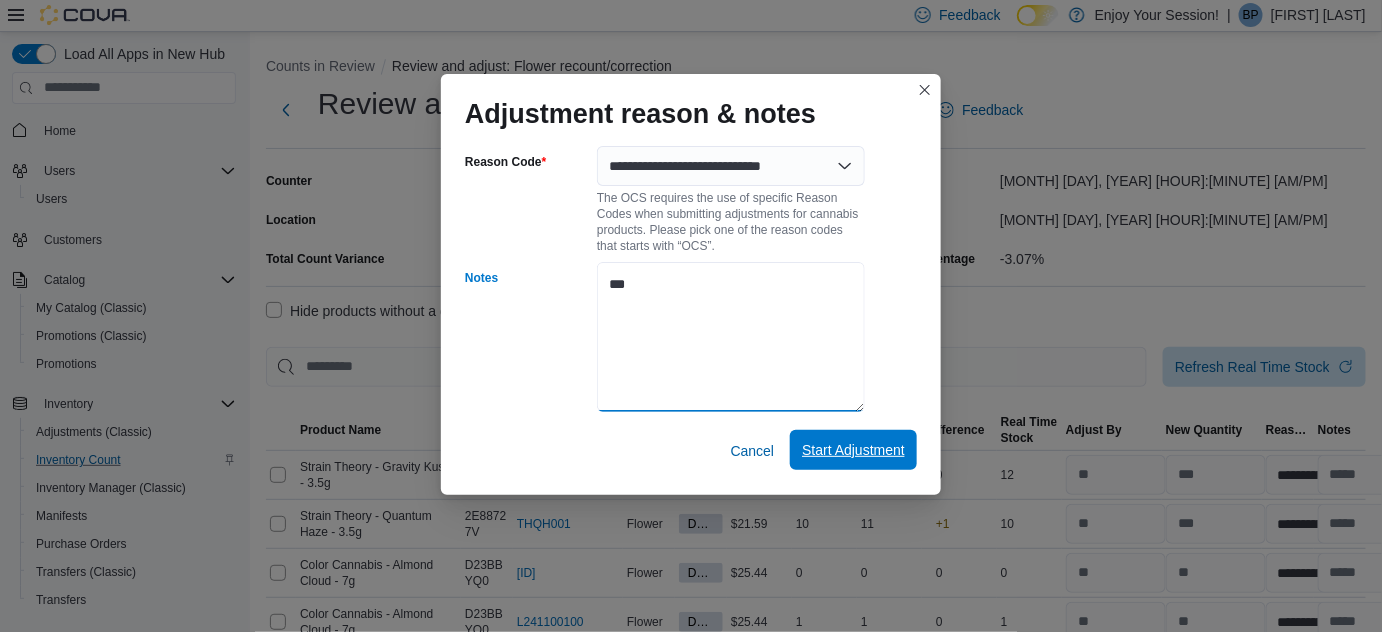 type on "***" 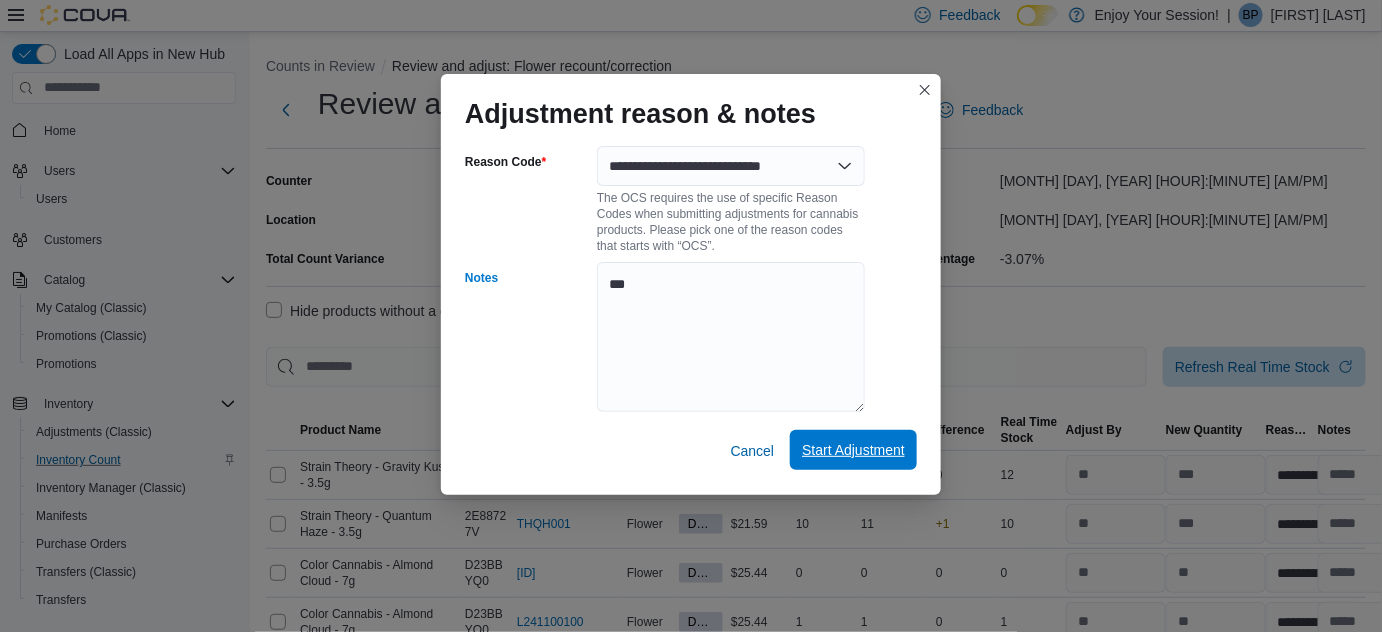 click on "Start Adjustment" at bounding box center [853, 450] 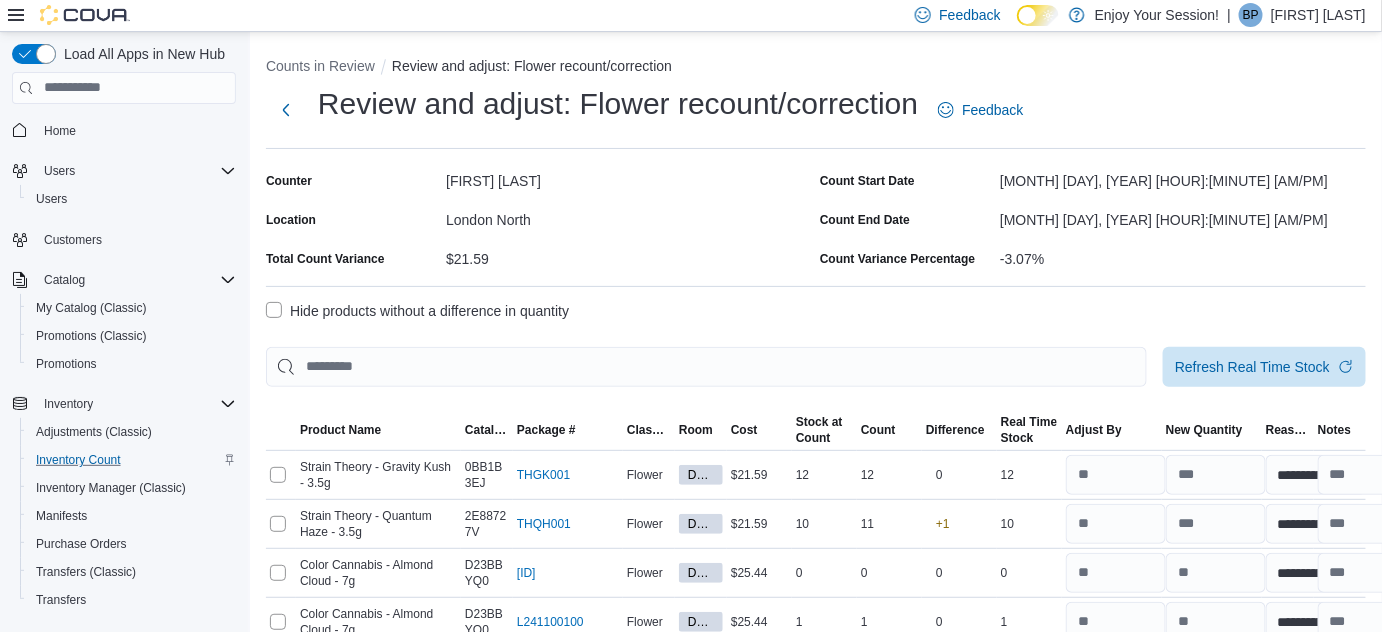 click on "Hide products without a difference in quantity" at bounding box center (417, 311) 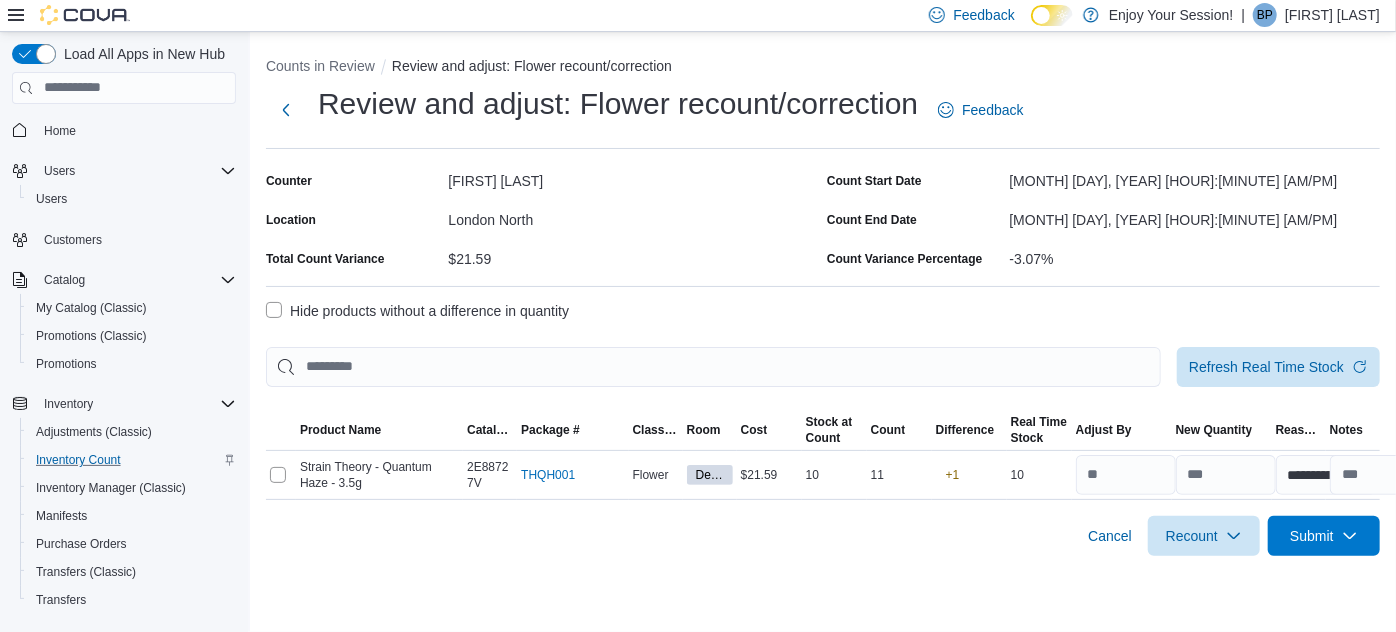 click on "[FIRST] [LAST]" at bounding box center (633, 177) 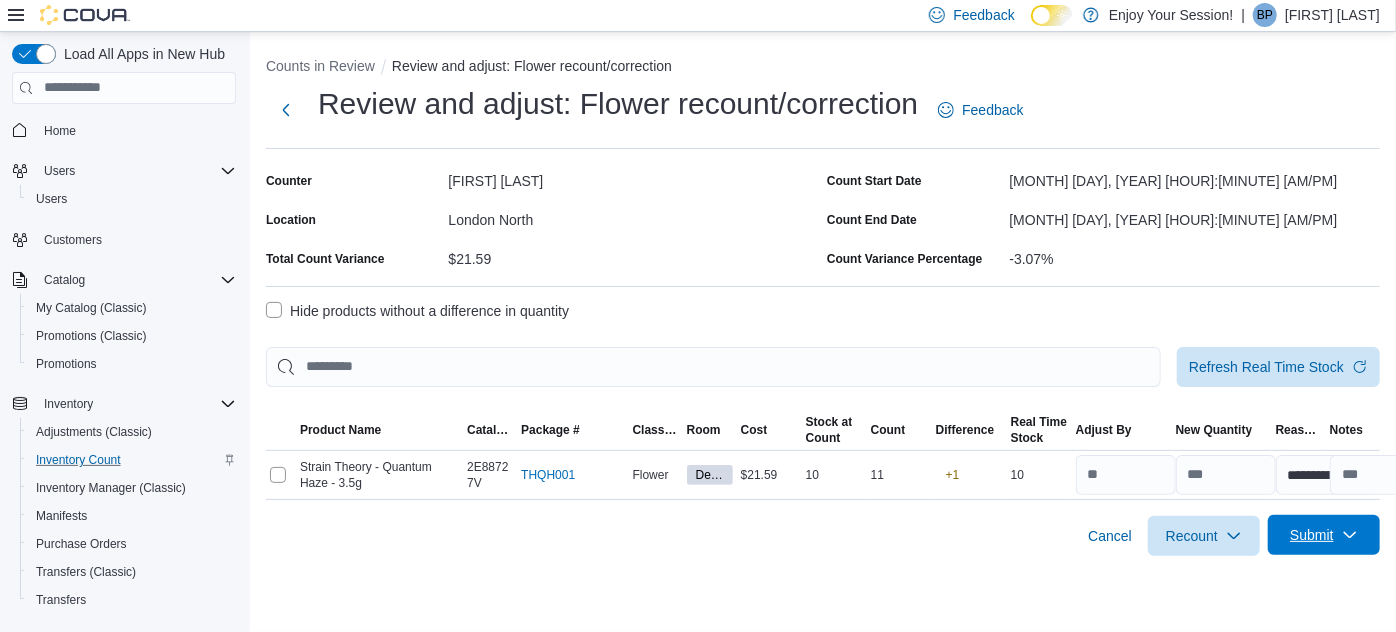click on "Submit" at bounding box center [1324, 535] 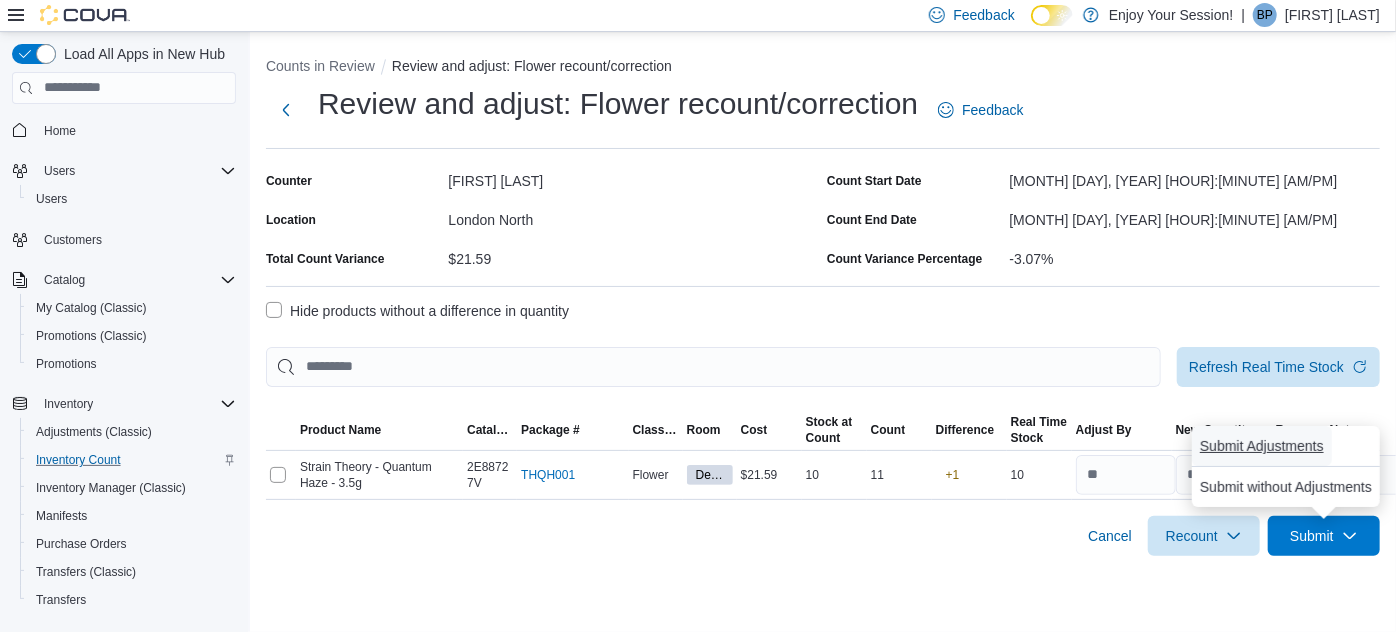 click on "Submit Adjustments" at bounding box center (1262, 446) 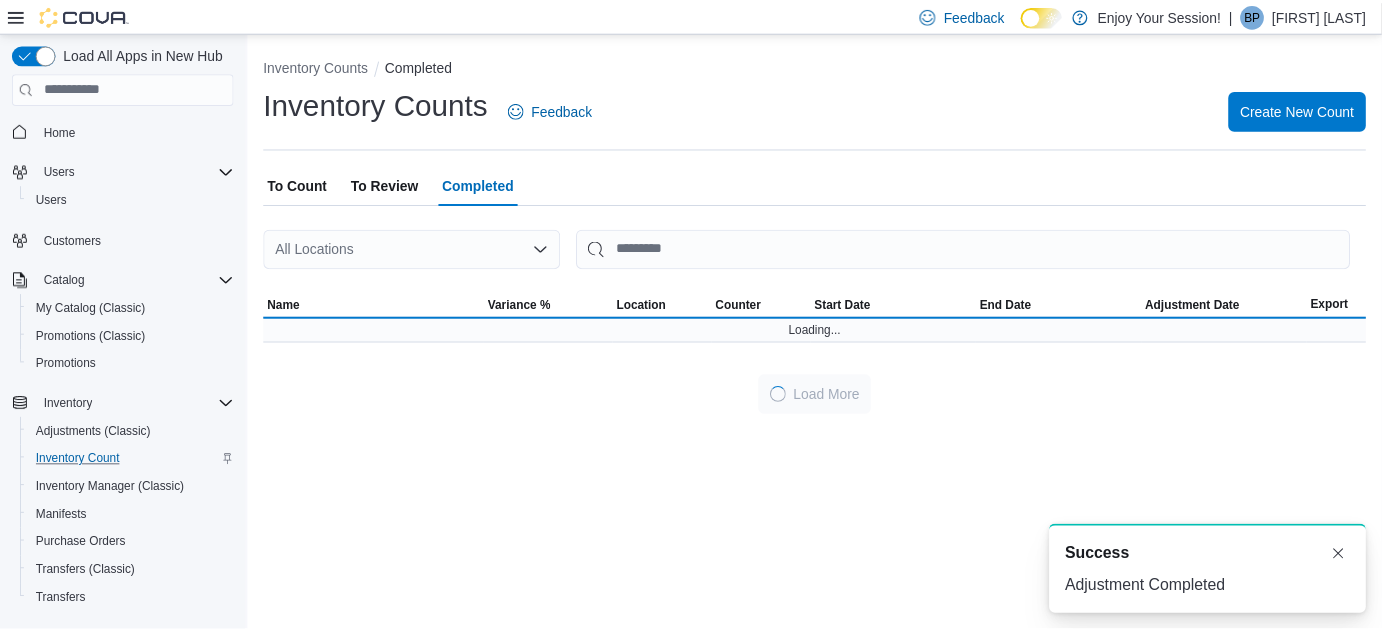 scroll, scrollTop: 0, scrollLeft: 0, axis: both 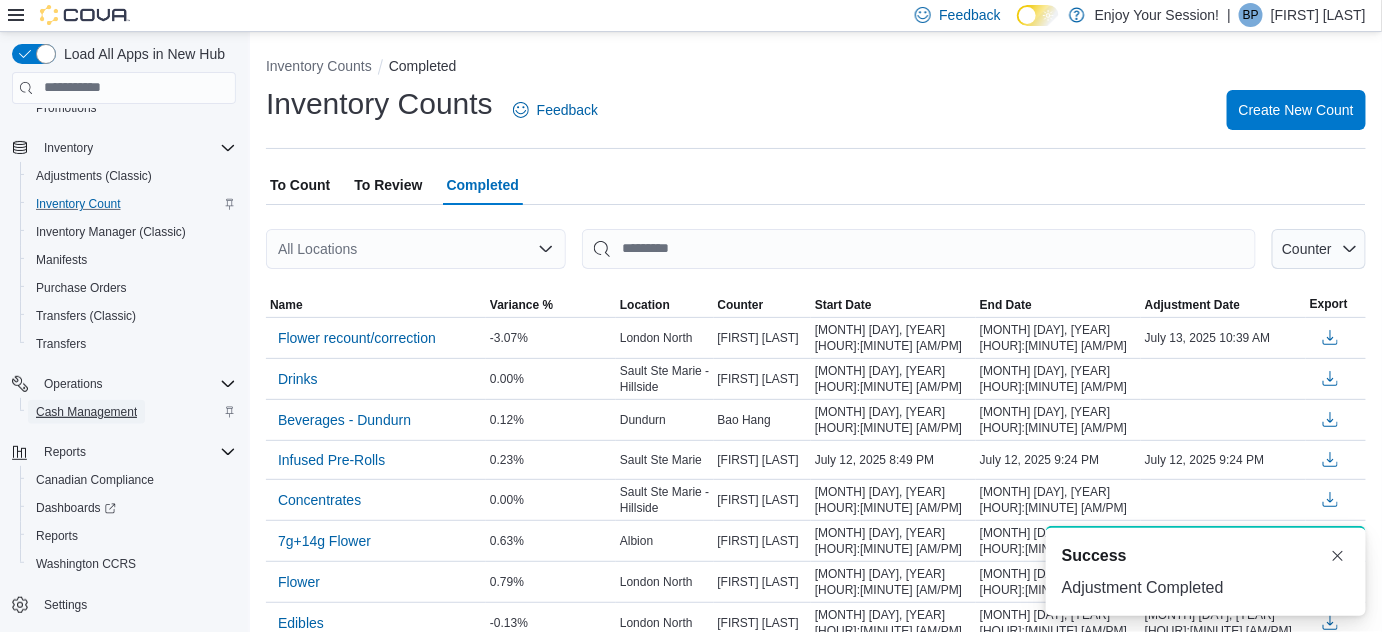 click on "Cash Management" at bounding box center [86, 412] 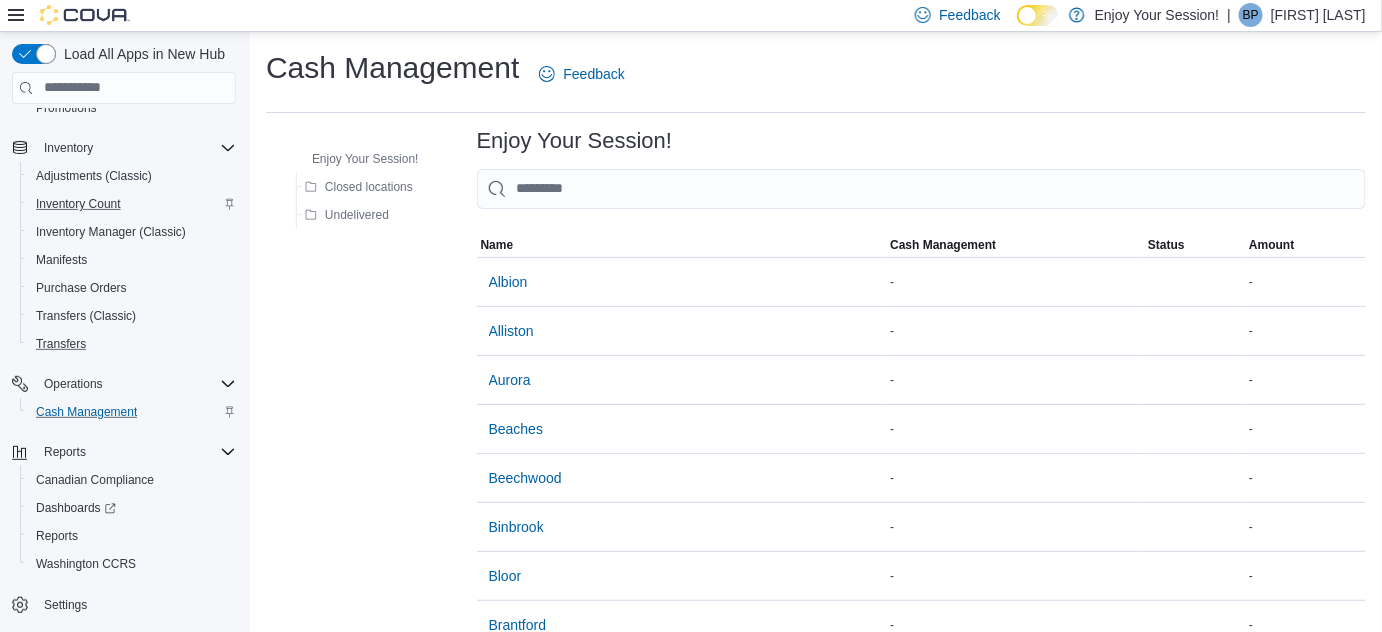 scroll, scrollTop: 209, scrollLeft: 0, axis: vertical 